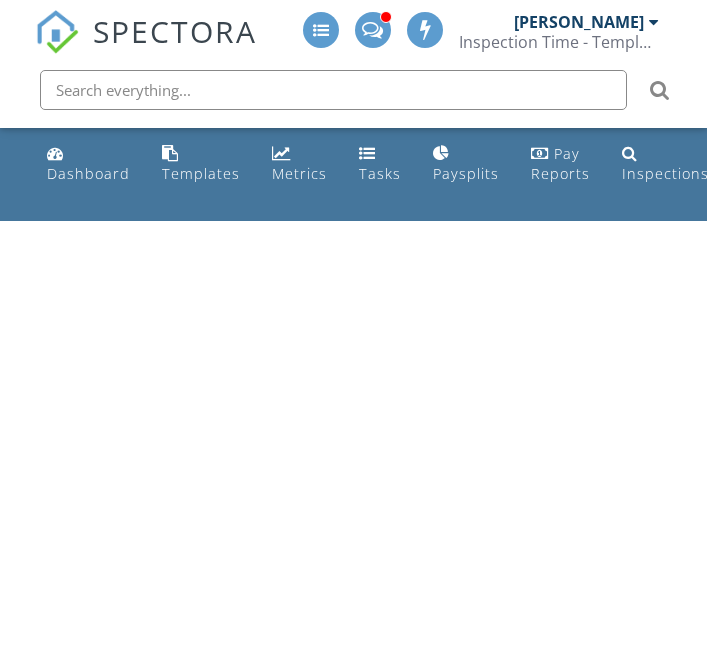 scroll, scrollTop: 0, scrollLeft: 0, axis: both 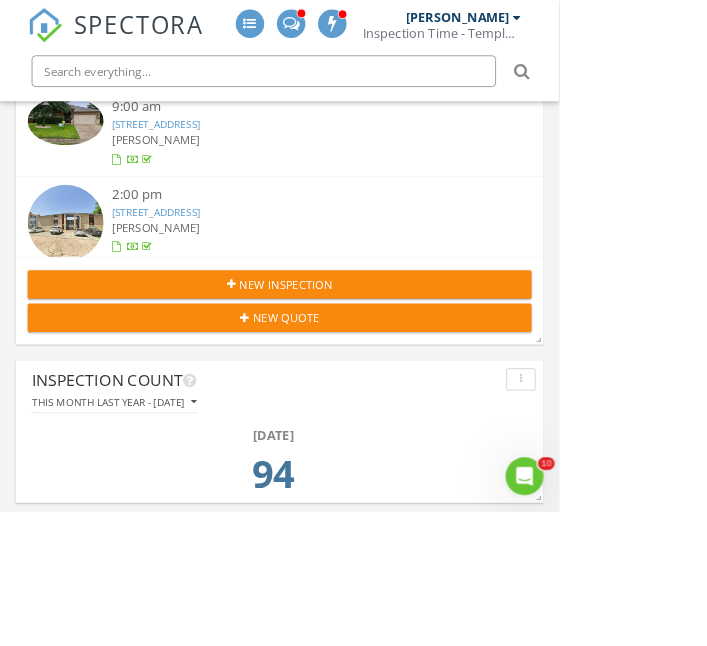 click on "New Inspection" at bounding box center [353, 359] 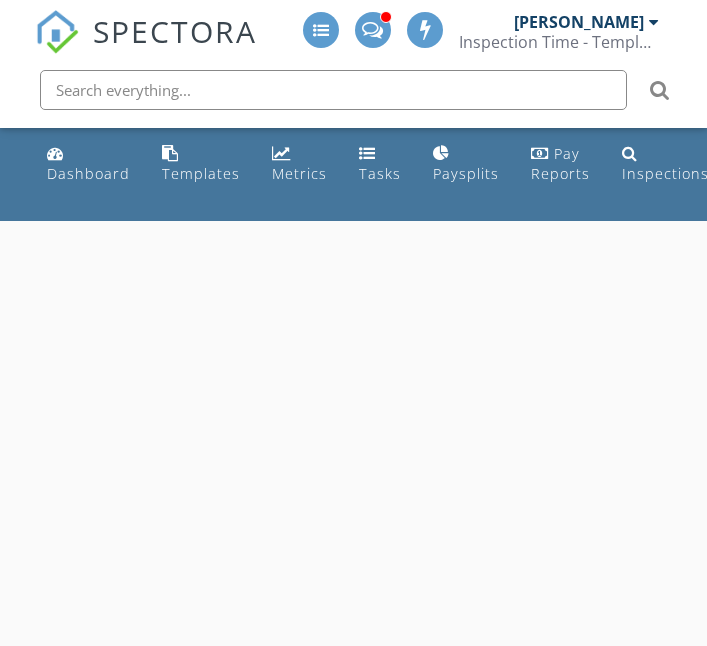 scroll, scrollTop: 0, scrollLeft: 0, axis: both 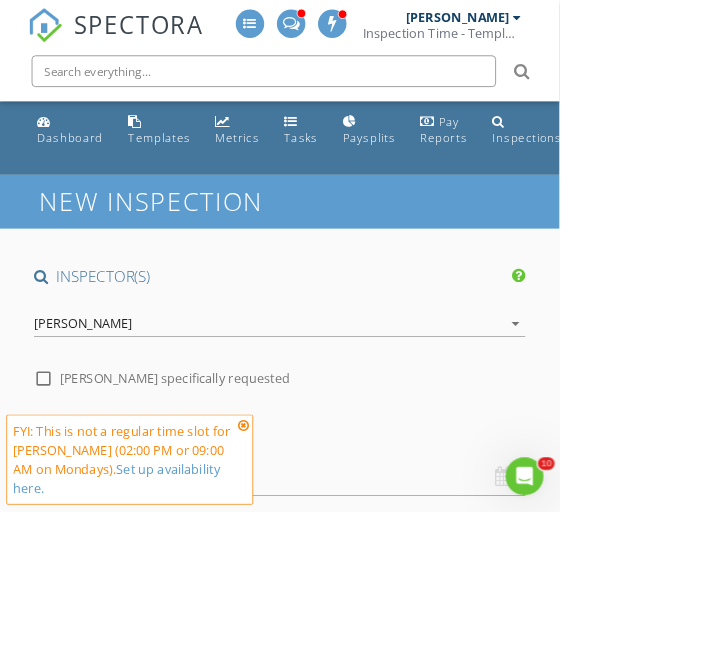 click on "[PERSON_NAME]" at bounding box center [105, 409] 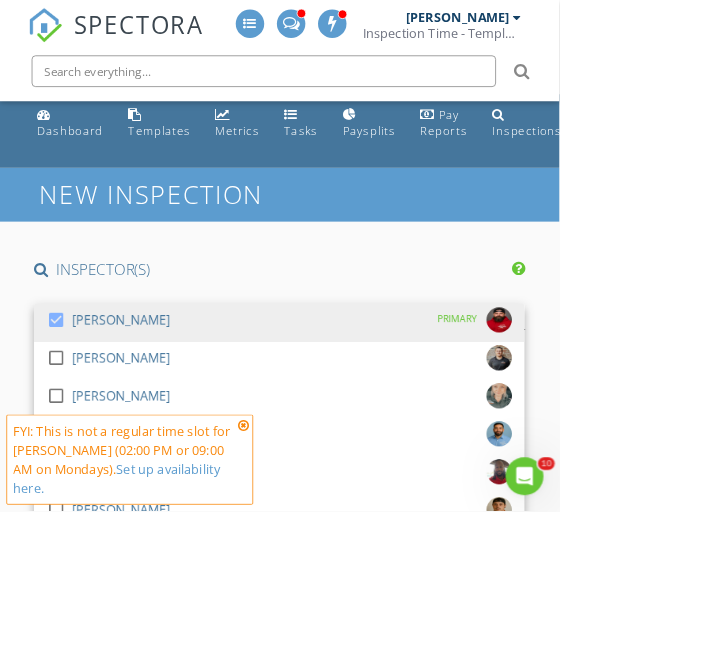 scroll, scrollTop: 9, scrollLeft: 0, axis: vertical 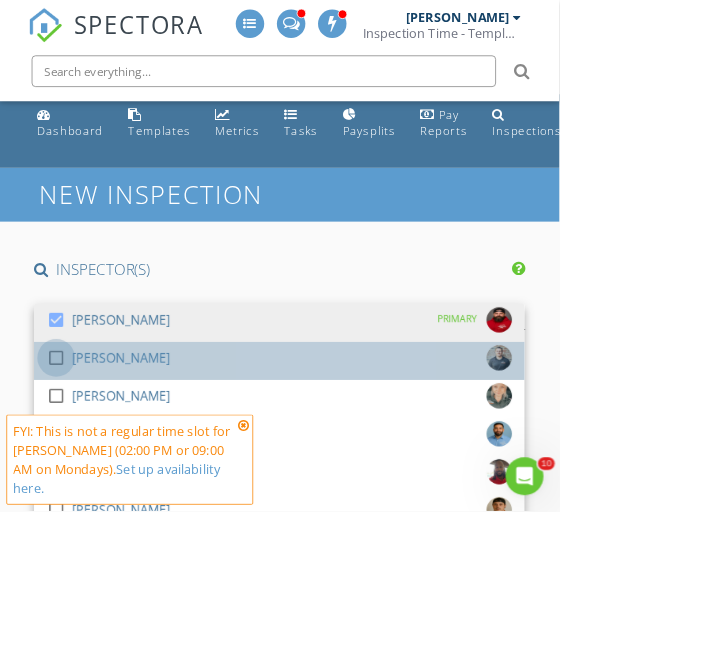 click at bounding box center [71, 452] 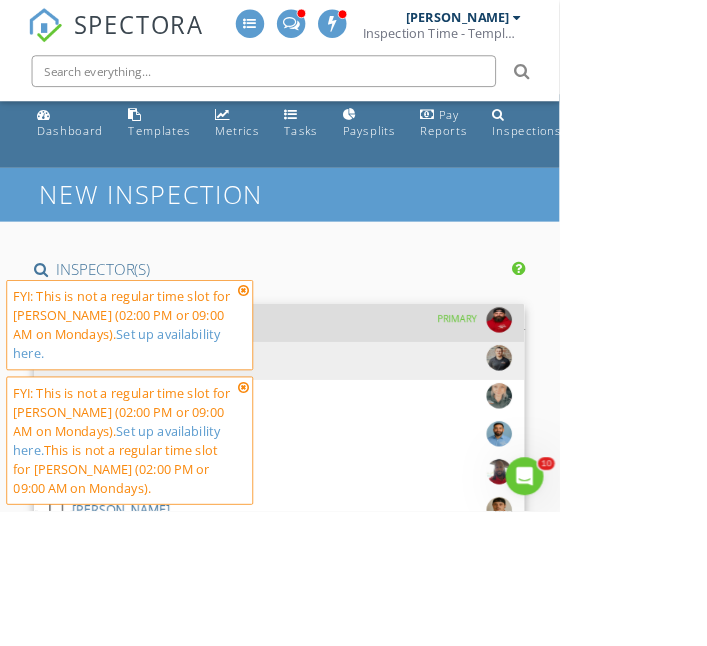 click at bounding box center (71, 404) 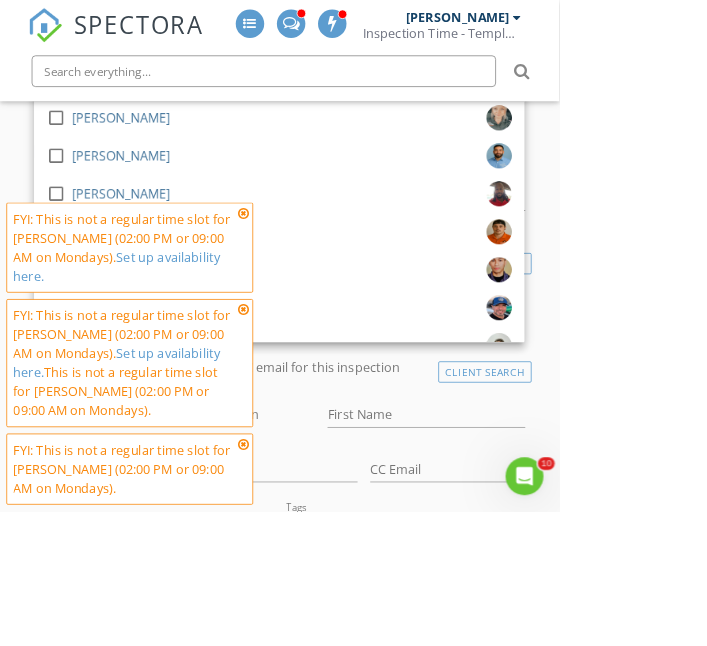scroll, scrollTop: 385, scrollLeft: 0, axis: vertical 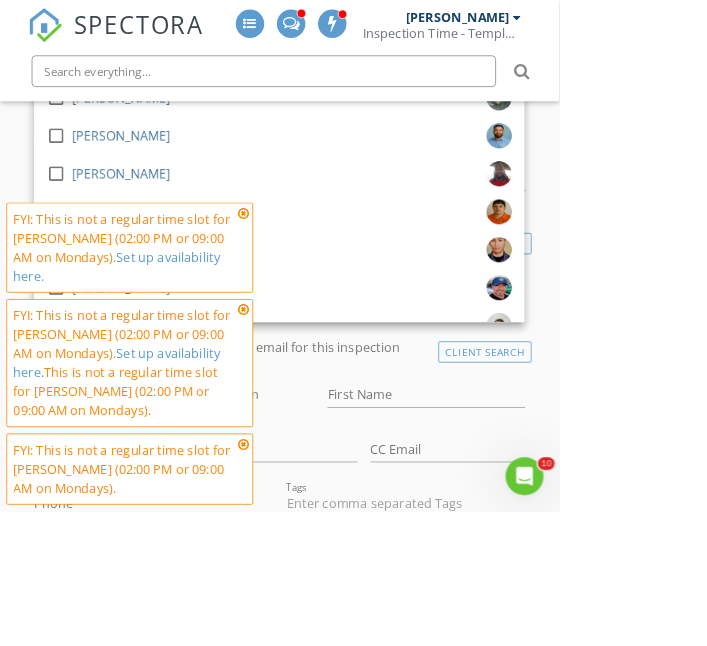 click on "Last Name" at bounding box center (141, 568) 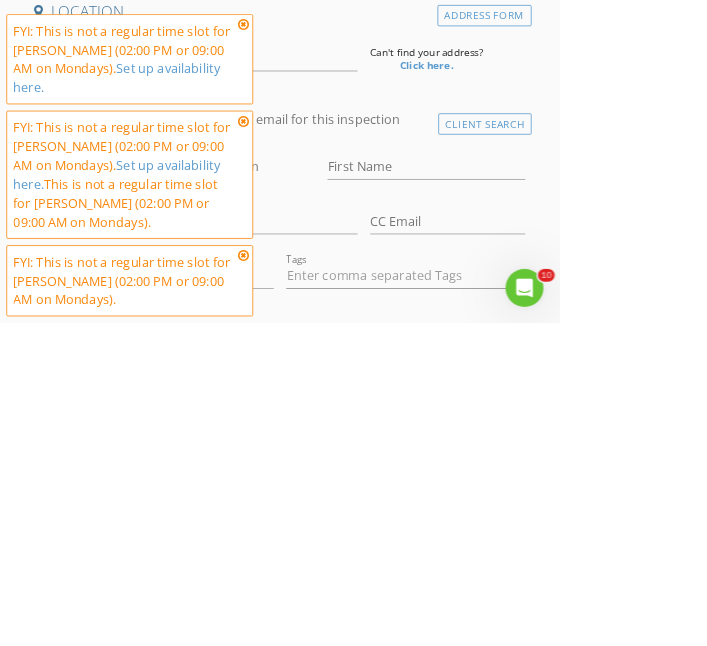 scroll, scrollTop: 436, scrollLeft: 0, axis: vertical 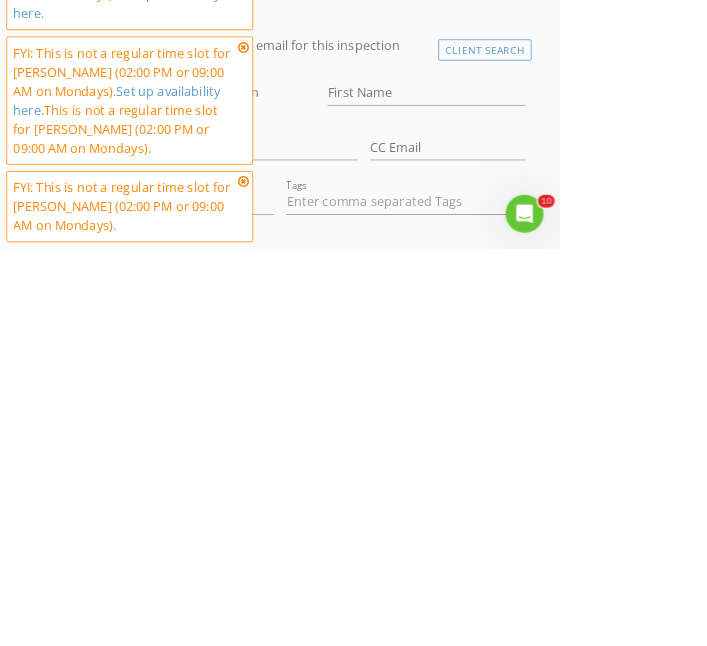 click at bounding box center (308, 391) 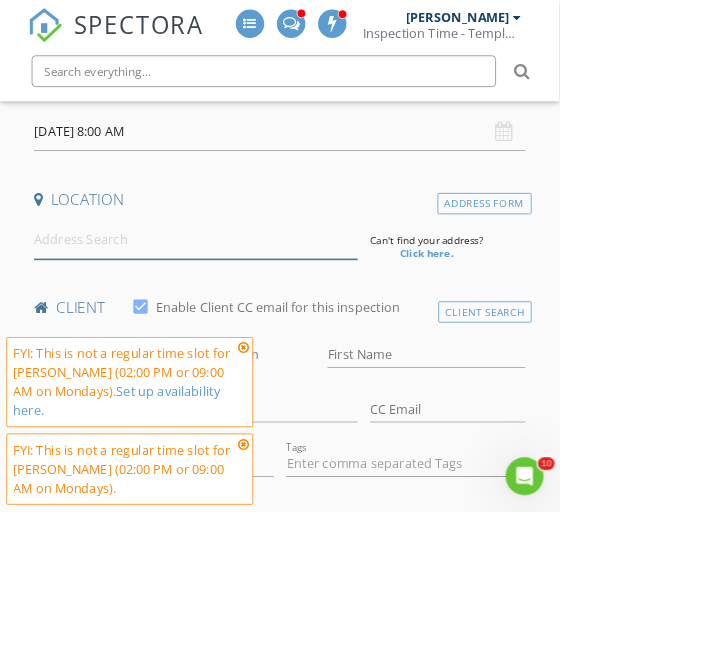 click at bounding box center [247, 303] 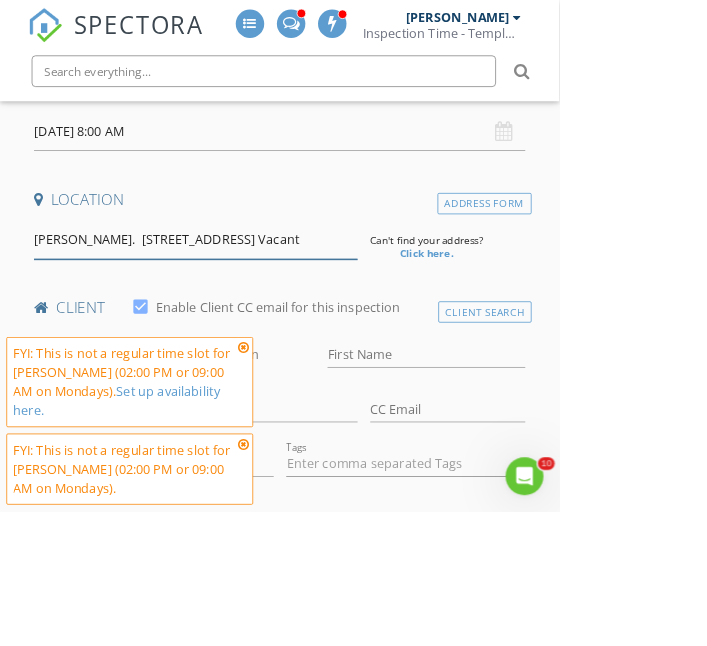 scroll, scrollTop: 0, scrollLeft: 14, axis: horizontal 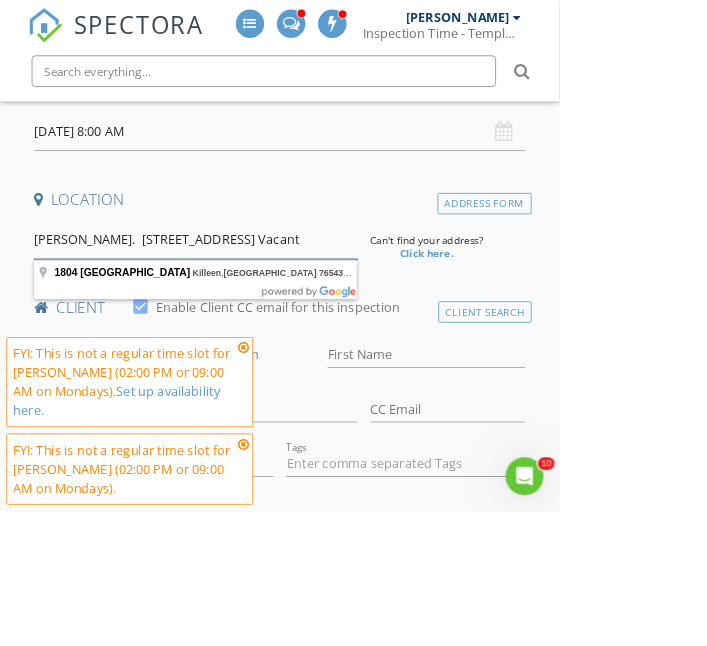 click on "Solomon Motlok.  1804 Hill street killeen tx 76543 Vacant" at bounding box center [247, 303] 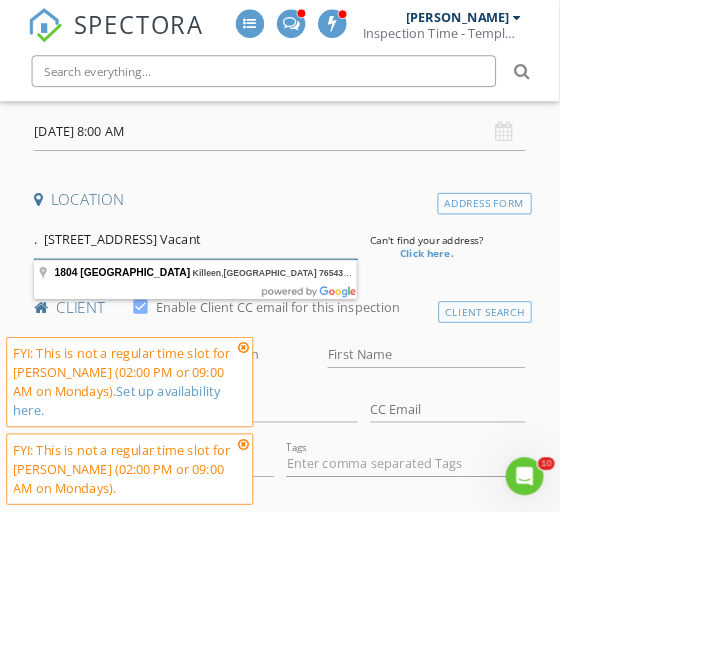 scroll, scrollTop: 0, scrollLeft: 0, axis: both 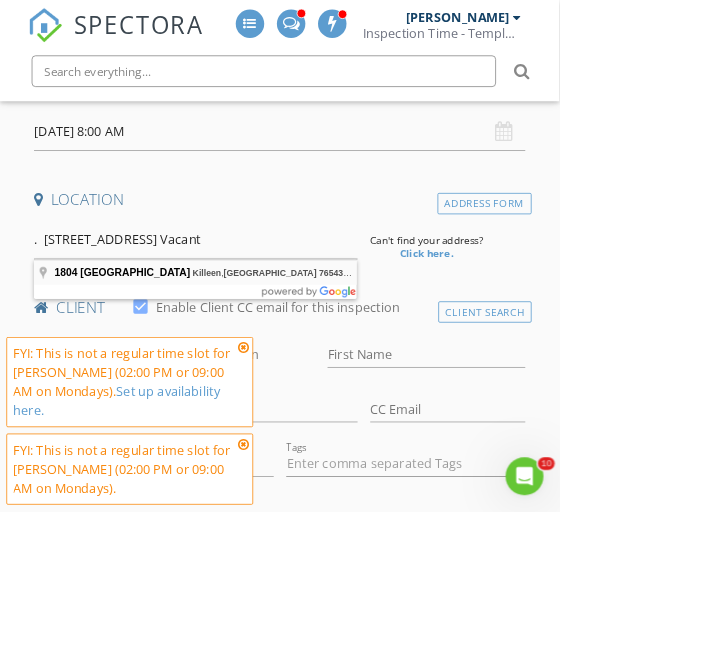 type on "1804 Hill Street, Killeen, TX 76543, USA" 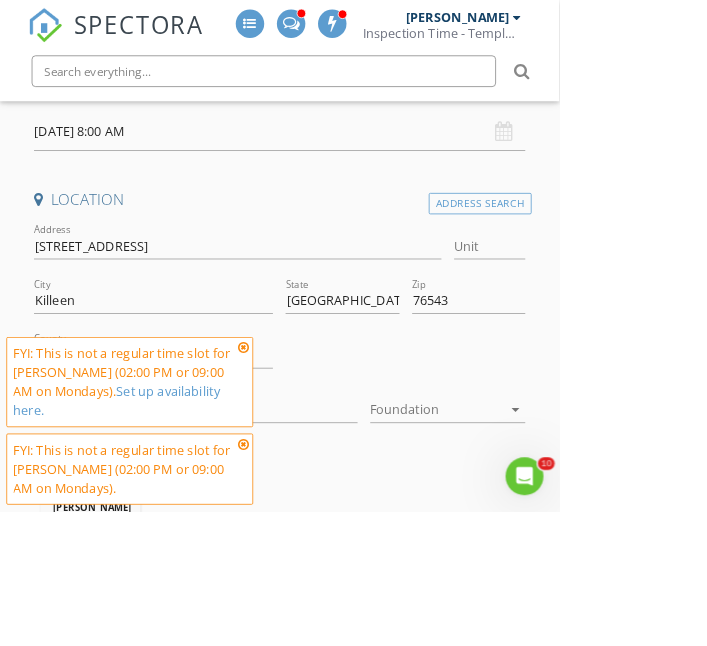 click at bounding box center (552, 518) 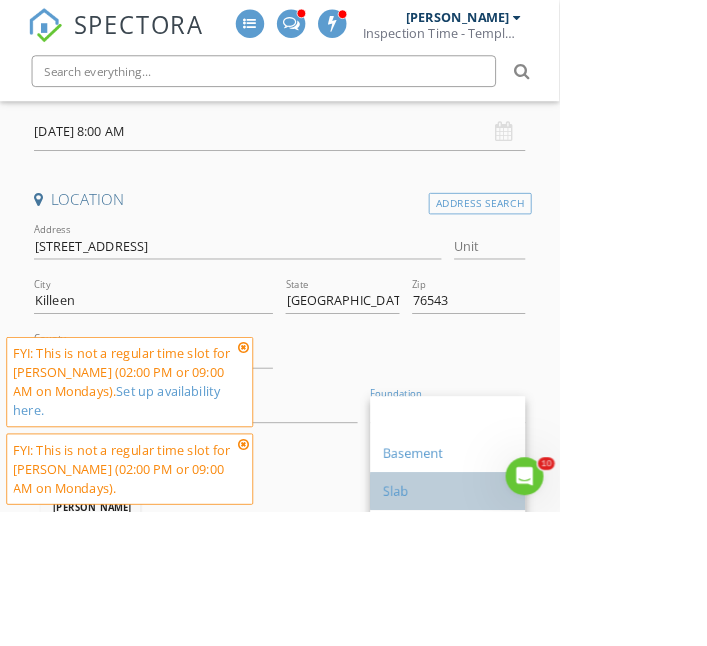 click on "Slab" at bounding box center [566, 621] 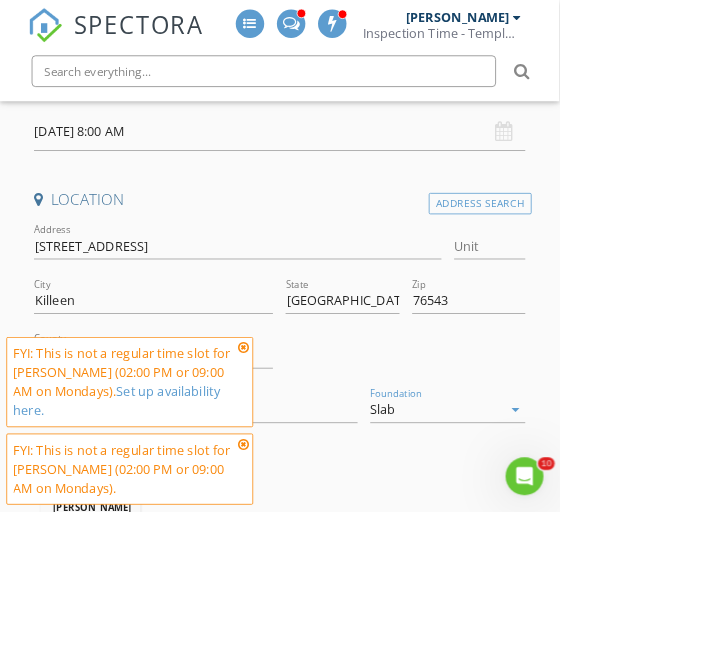 click at bounding box center (308, 439) 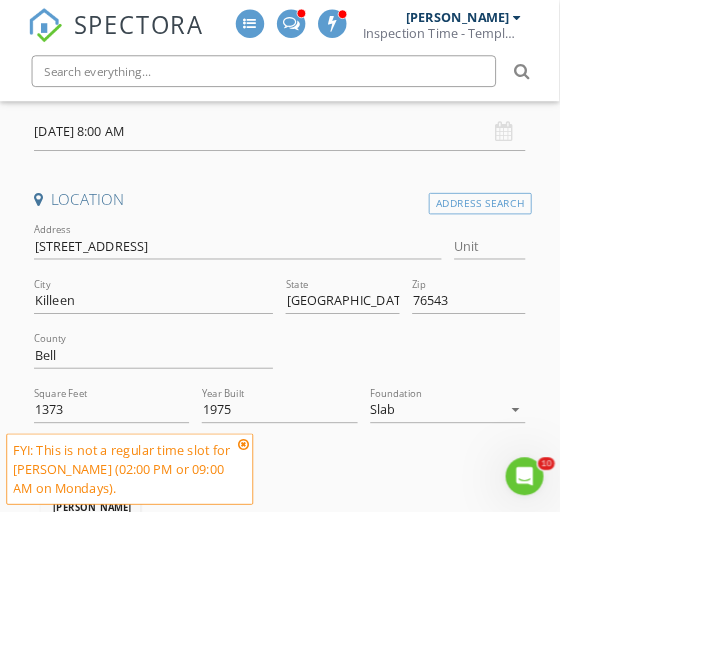 click at bounding box center [308, 561] 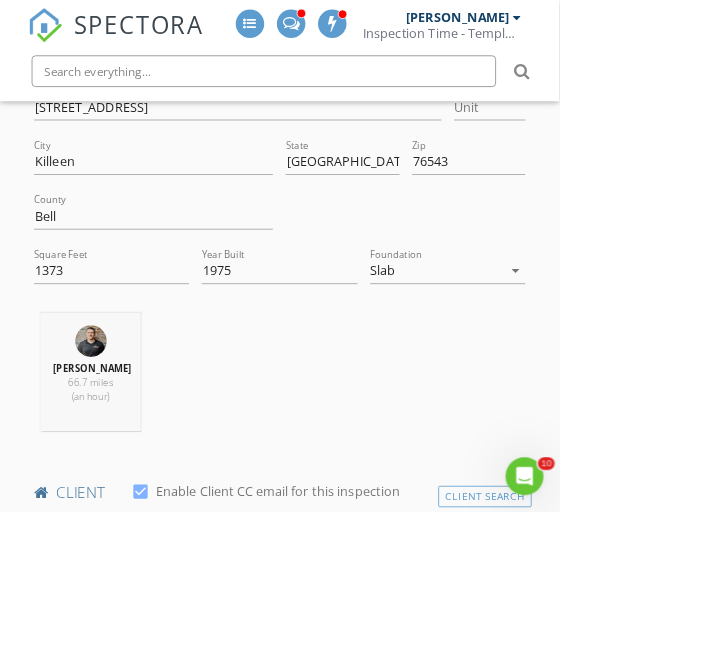 scroll, scrollTop: 617, scrollLeft: 0, axis: vertical 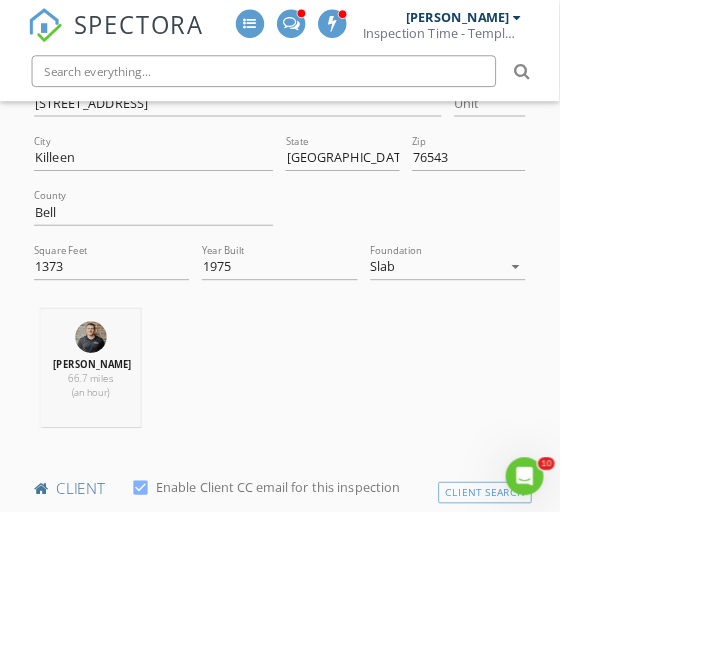 click on "First Name" at bounding box center [539, 676] 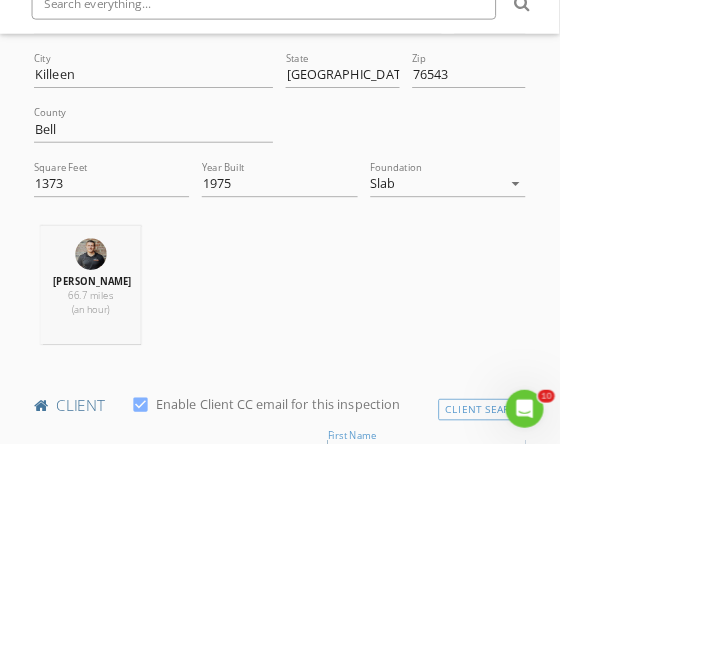 scroll, scrollTop: 637, scrollLeft: 0, axis: vertical 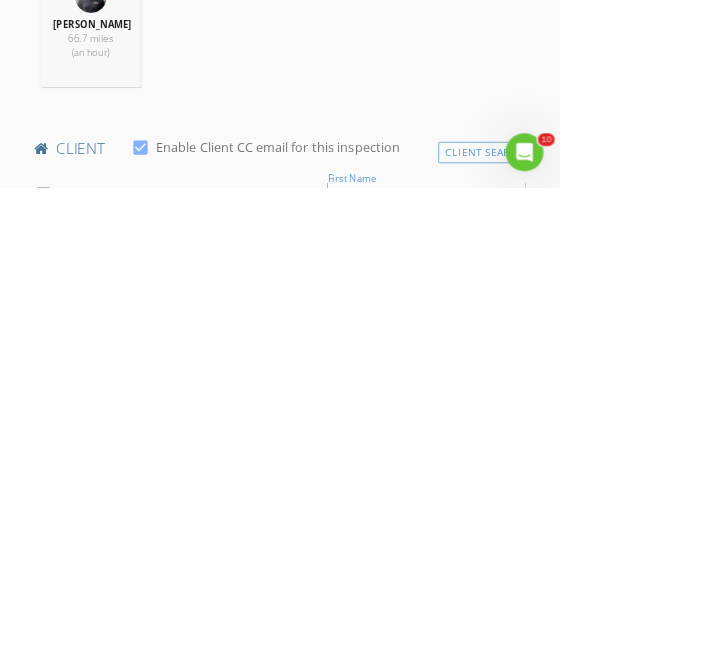 type on "[PERSON_NAME]" 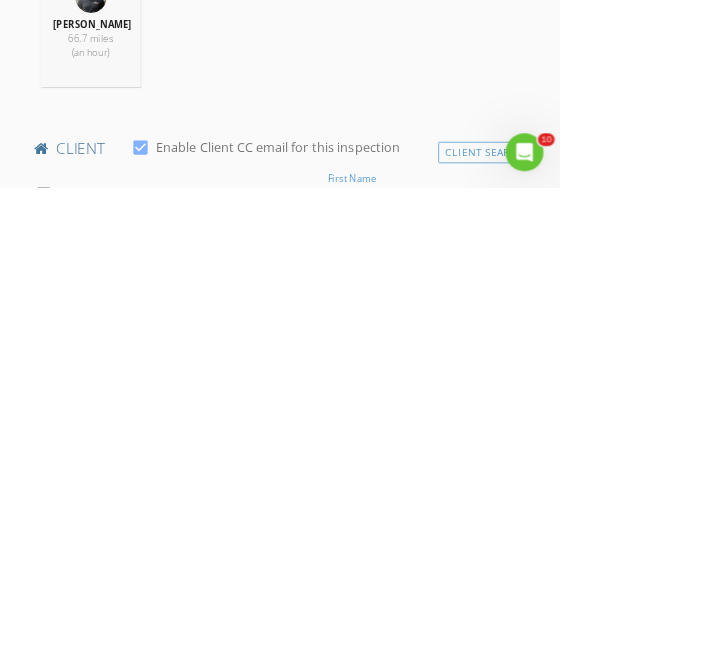 click on "Last Name" at bounding box center [141, 725] 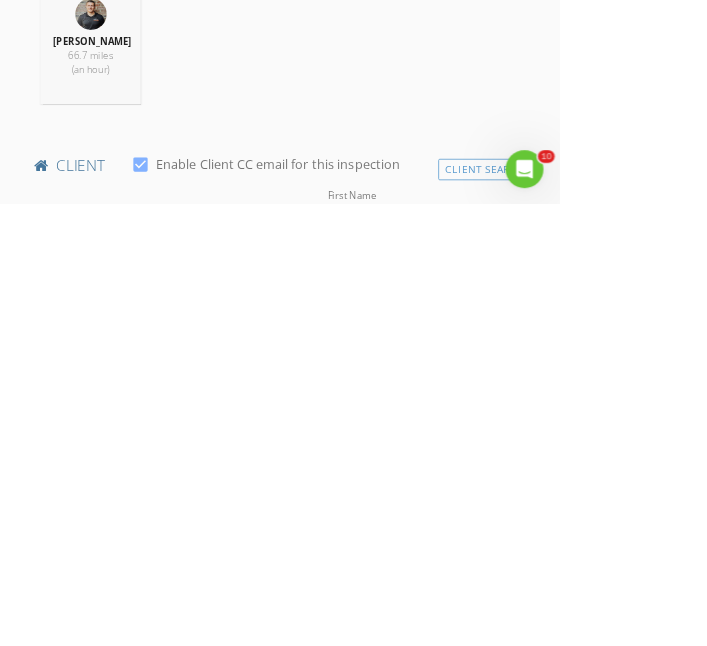 type on "Motlok" 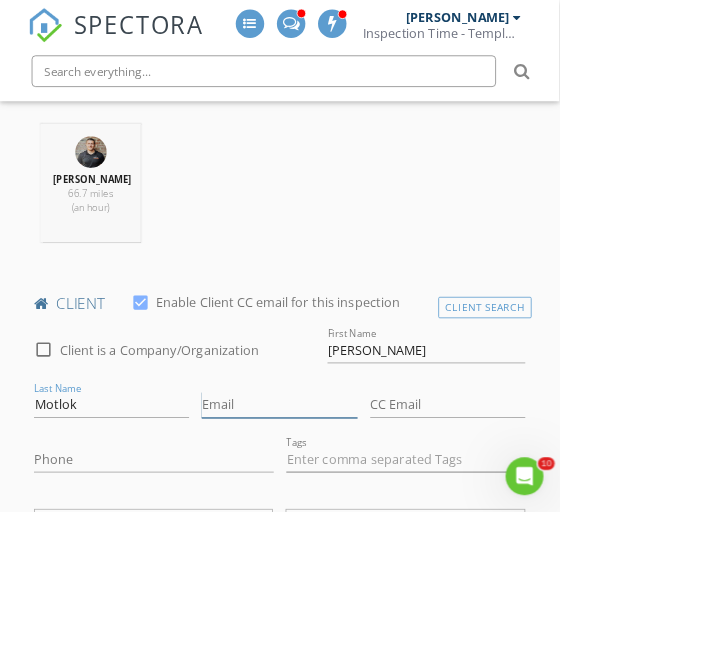 click on "Email" at bounding box center [353, 511] 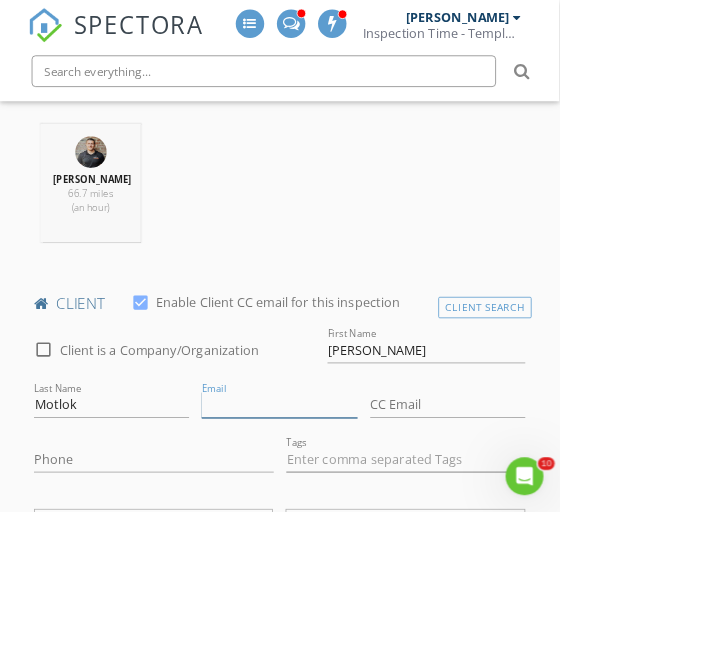scroll, scrollTop: 851, scrollLeft: 0, axis: vertical 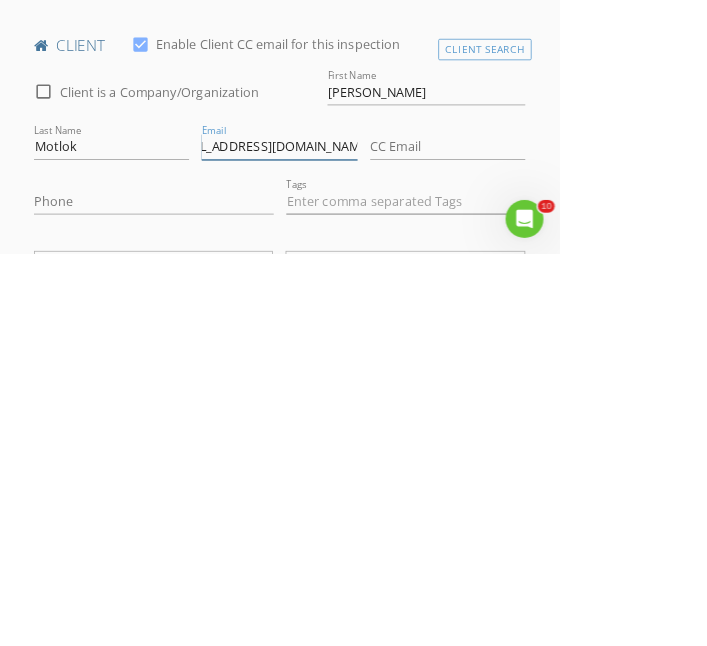 type on "SOLO_MON916@HOTMAIL.COM" 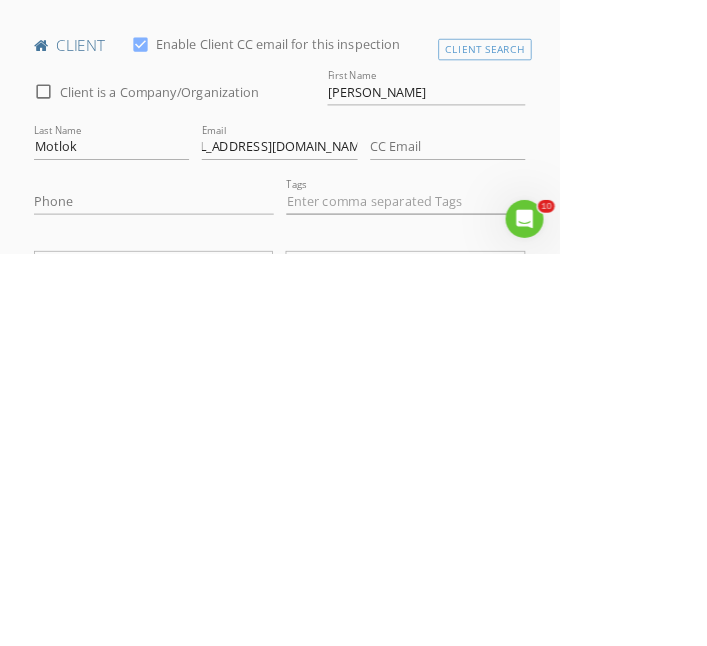 scroll, scrollTop: 851, scrollLeft: 0, axis: vertical 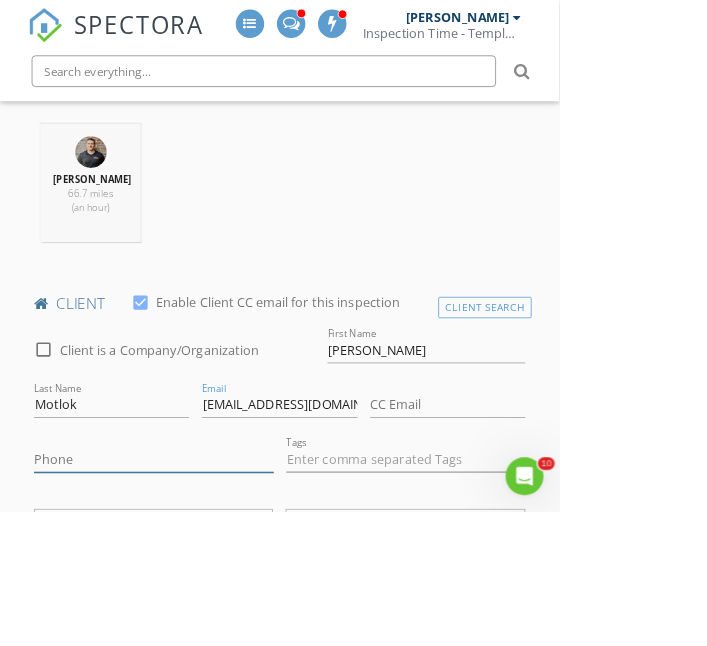 click on "Phone" at bounding box center (194, 580) 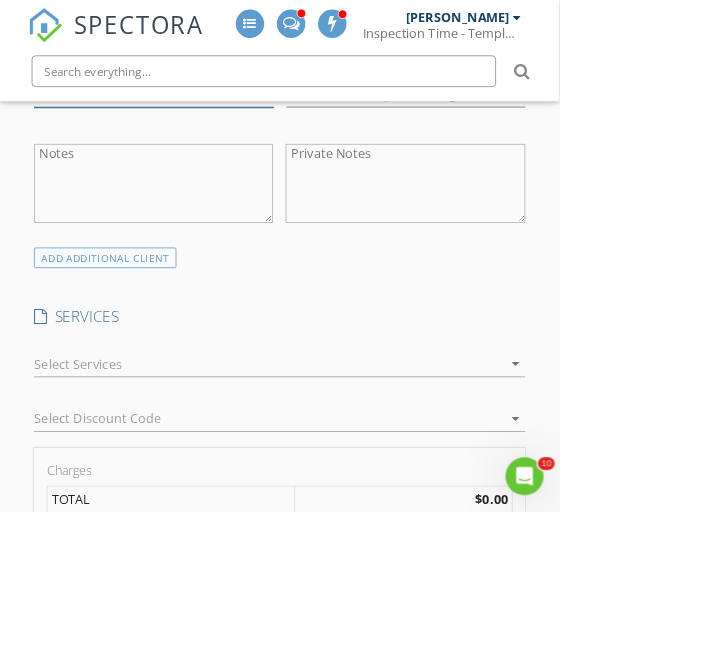 scroll, scrollTop: 1331, scrollLeft: 0, axis: vertical 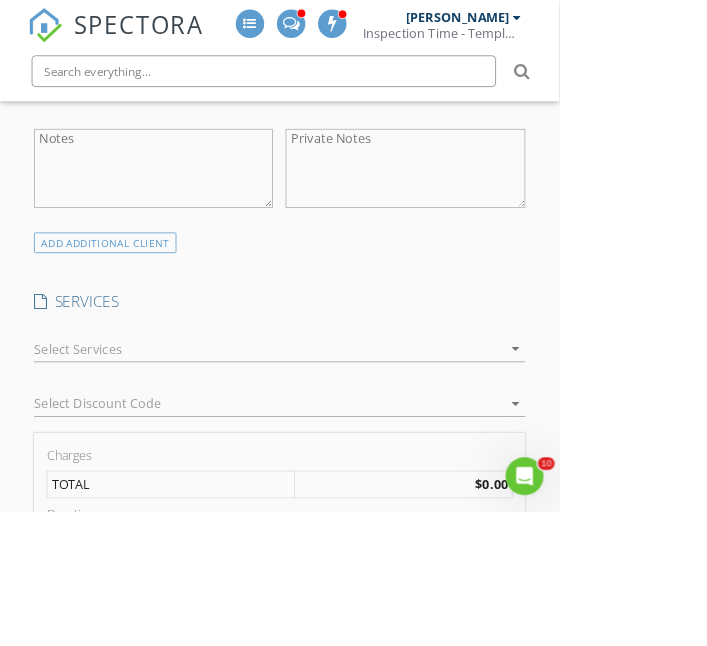 type on "405-561-9898" 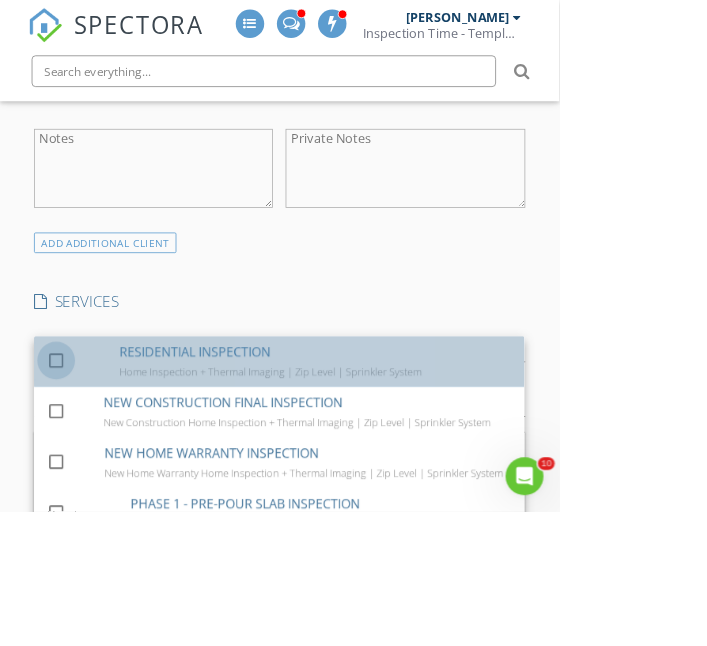 click at bounding box center [71, 455] 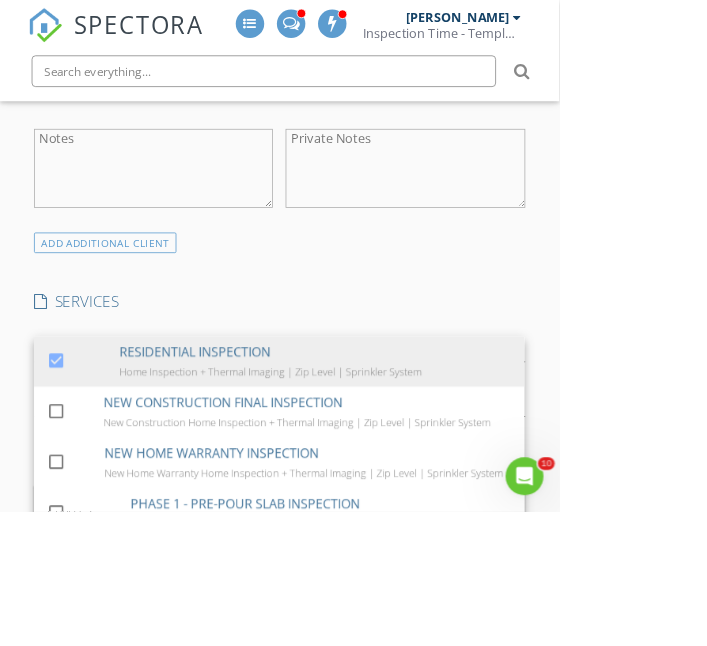 click on "SPECTORA
Aaron Davis
Inspection Time - Temple/Waco
Role:
Inspector
Change Role
Dashboard
New Inspection
Inspections
Calendar
Template Editor
Contacts
Automations
Team
Metrics
Payments
Data Exports
Billing
Conversations
Tasks
Reporting
Advanced
Equipment
Settings
What's New
Sign Out
Change Active Role
Your account has more than one possible role. Please choose how you'd like to view the site:
Company/Agency
City
Role
Dashboard
Templates
Metrics
Tasks
Paysplits
Pay Reports
Inspections
Settings
Support Center
check_box_outline_blank" at bounding box center (353, 851) 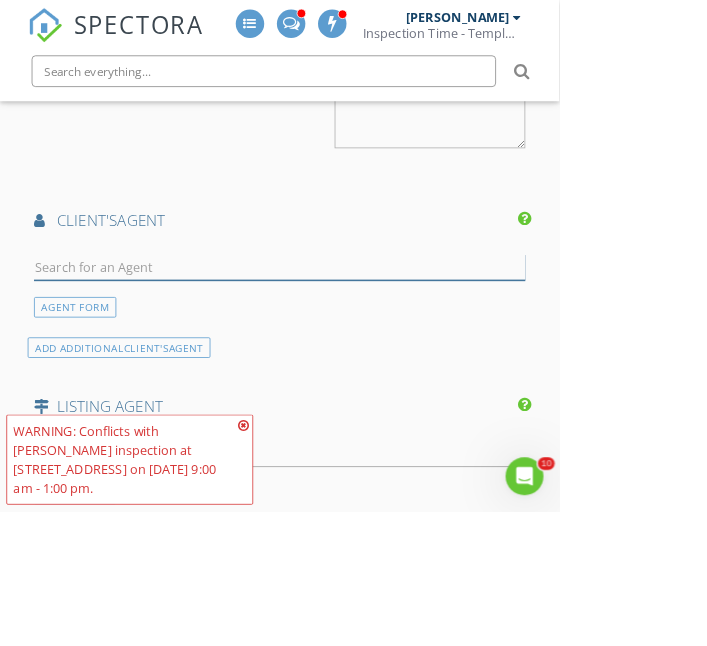 click at bounding box center [353, 337] 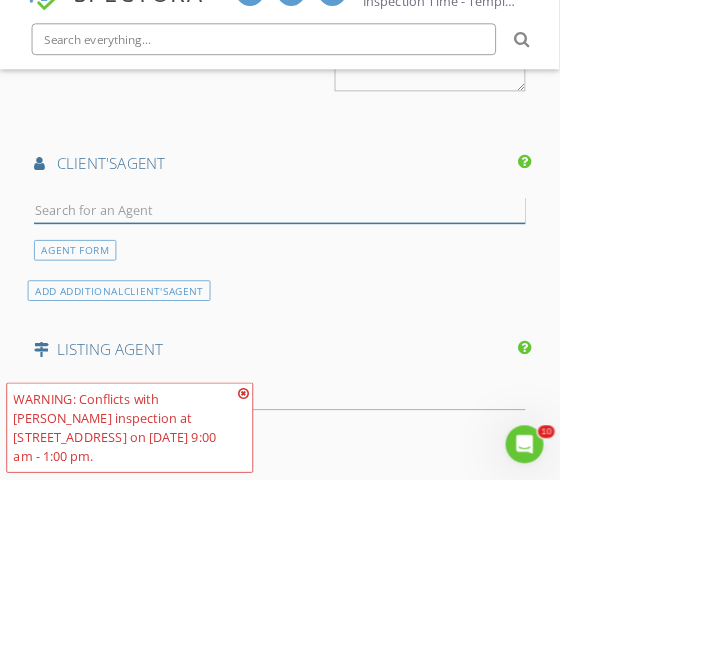 scroll, scrollTop: 2524, scrollLeft: 0, axis: vertical 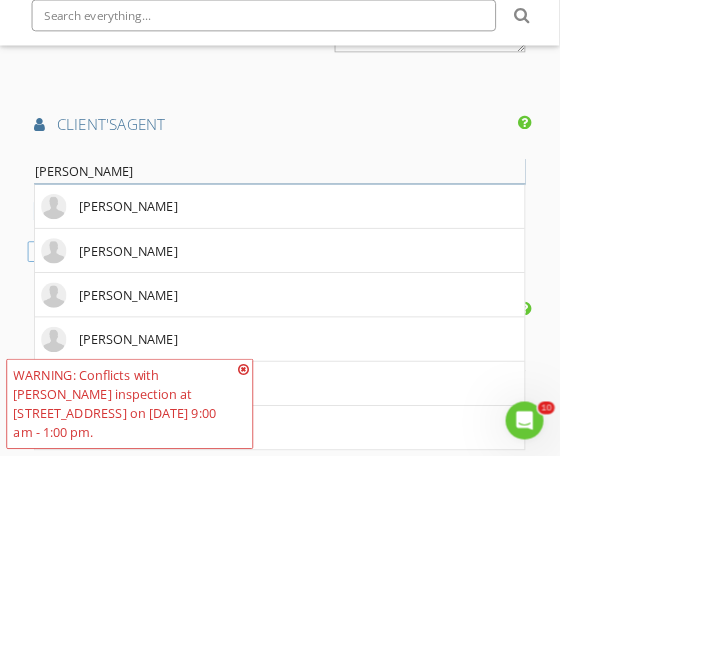 type on "Lisa" 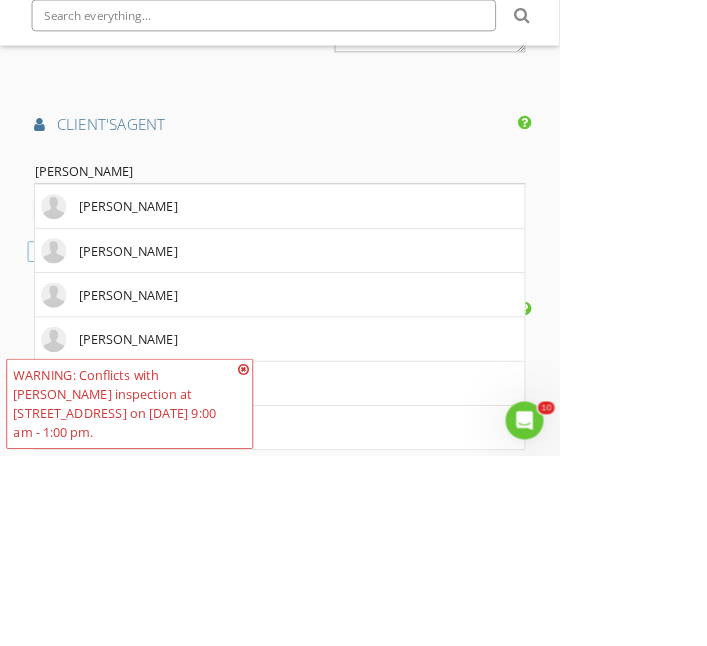 scroll, scrollTop: 2524, scrollLeft: 0, axis: vertical 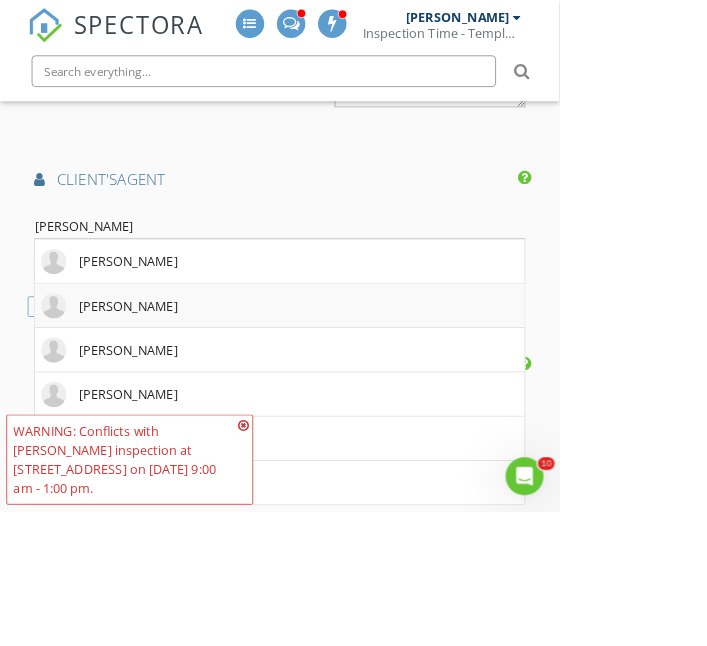 click on "Lisa Gallup" at bounding box center [162, 387] 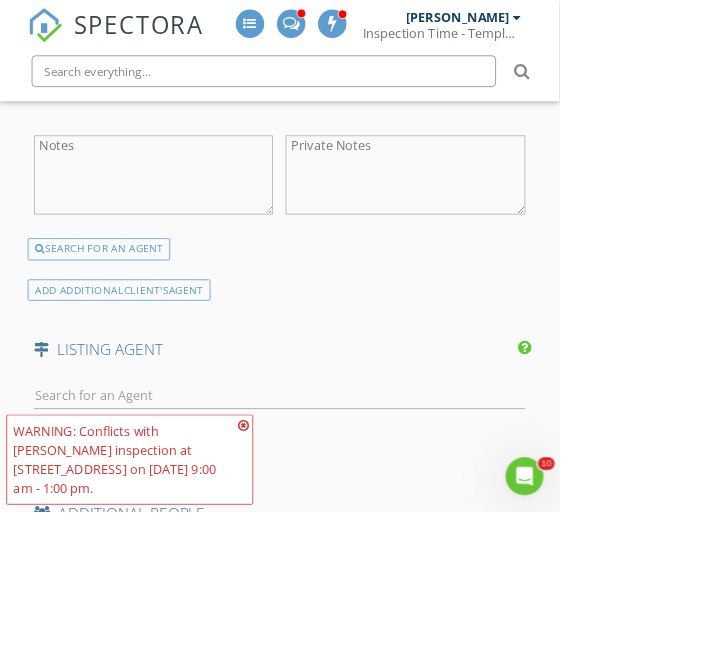 scroll, scrollTop: 2865, scrollLeft: 0, axis: vertical 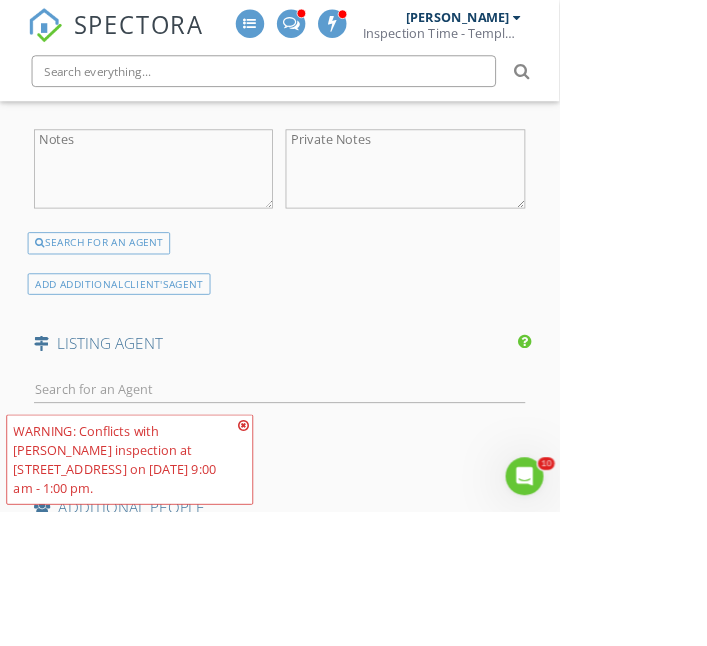 click at bounding box center [308, 537] 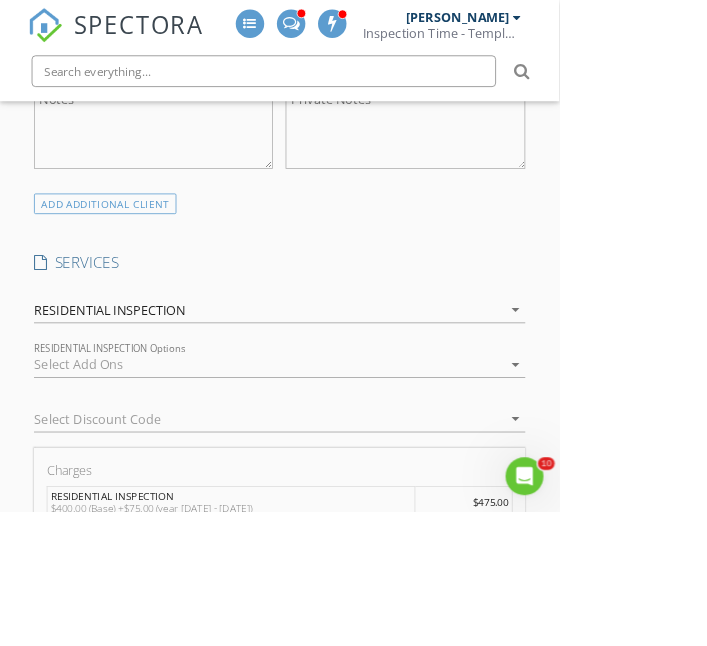 scroll, scrollTop: 1366, scrollLeft: 0, axis: vertical 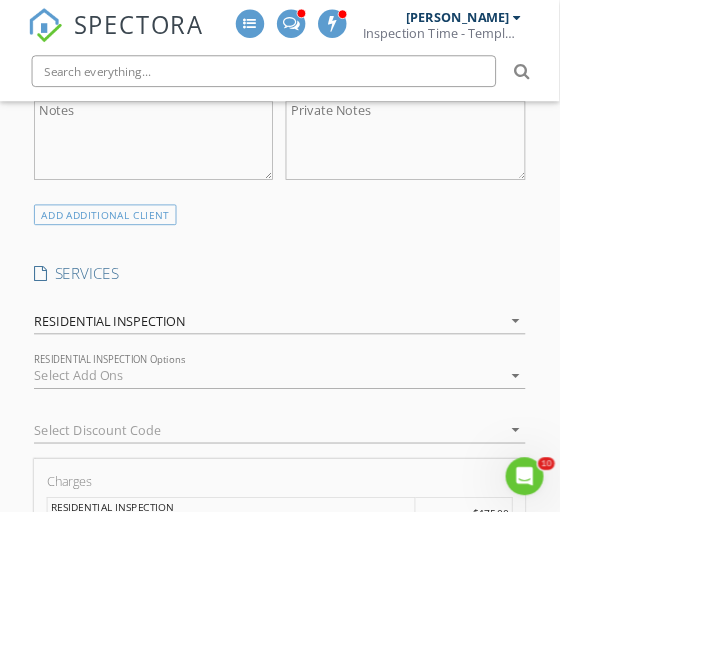 click at bounding box center (339, 475) 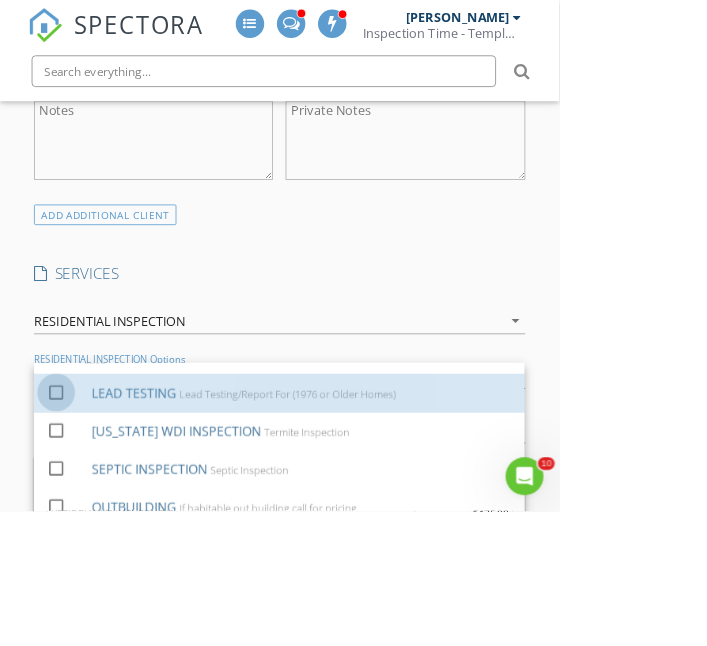 scroll, scrollTop: 158, scrollLeft: 0, axis: vertical 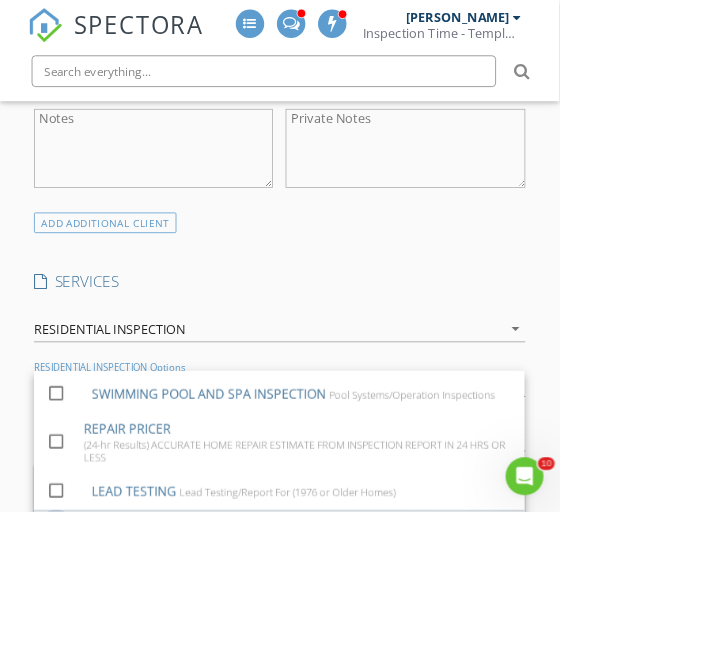 click at bounding box center [71, 668] 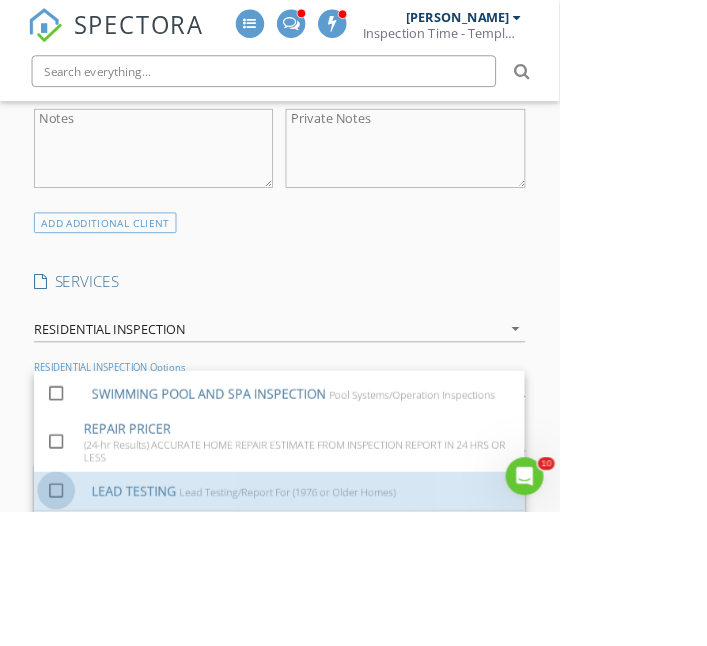 scroll, scrollTop: 0, scrollLeft: 0, axis: both 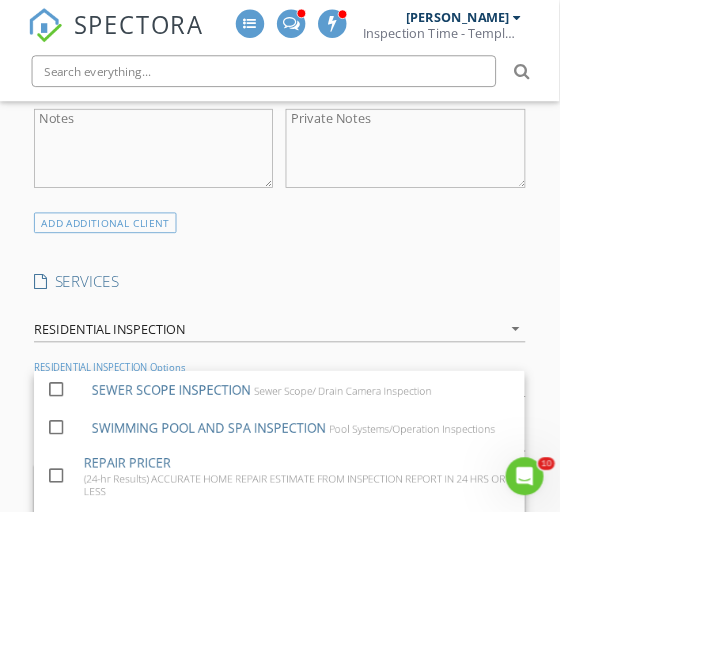 click on "SPECTORA
Aaron Davis
Inspection Time - Temple/Waco
Role:
Inspector
Change Role
Dashboard
New Inspection
Inspections
Calendar
Template Editor
Contacts
Automations
Team
Metrics
Payments
Data Exports
Billing
Conversations
Tasks
Reporting
Advanced
Equipment
Settings
What's New
Sign Out
Change Active Role
Your account has more than one possible role. Please choose how you'd like to view the site:
Company/Agency
City
Role
Dashboard
Templates
Metrics
Tasks
Paysplits
Pay Reports
Inspections
Settings
Support Center
No data available Basement Slab" at bounding box center (353, 1026) 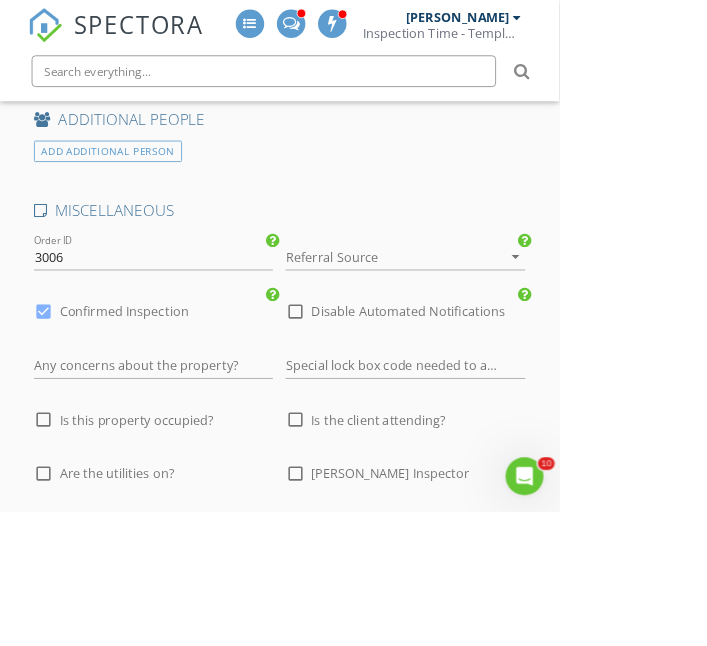 scroll, scrollTop: 3816, scrollLeft: 0, axis: vertical 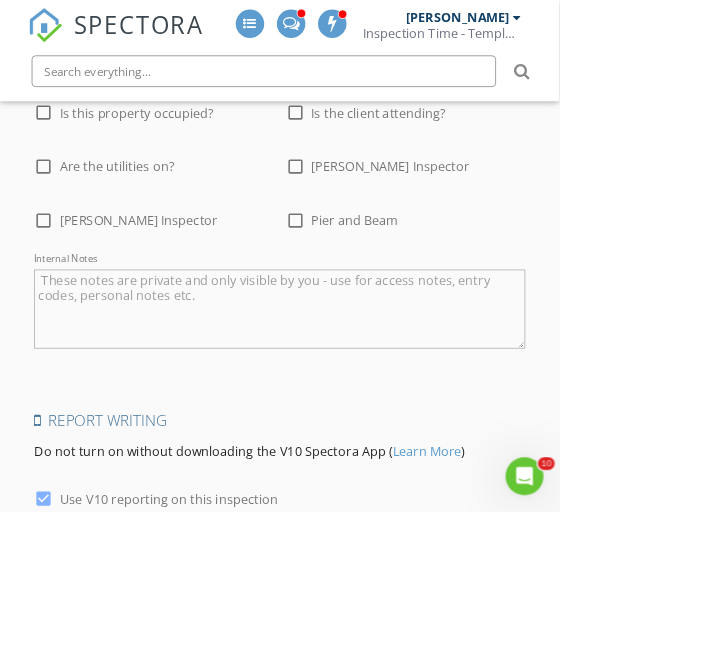 click on "Save Inspection" at bounding box center (353, 857) 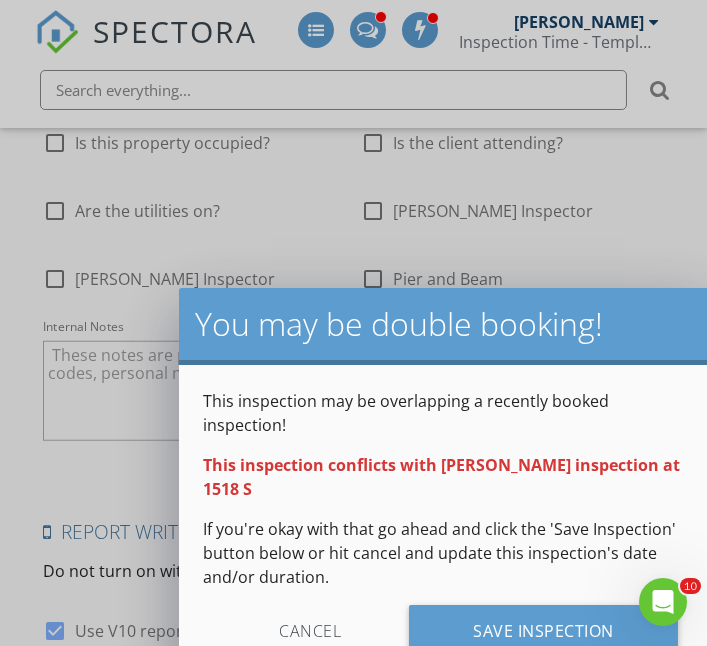 scroll, scrollTop: 0, scrollLeft: 7, axis: horizontal 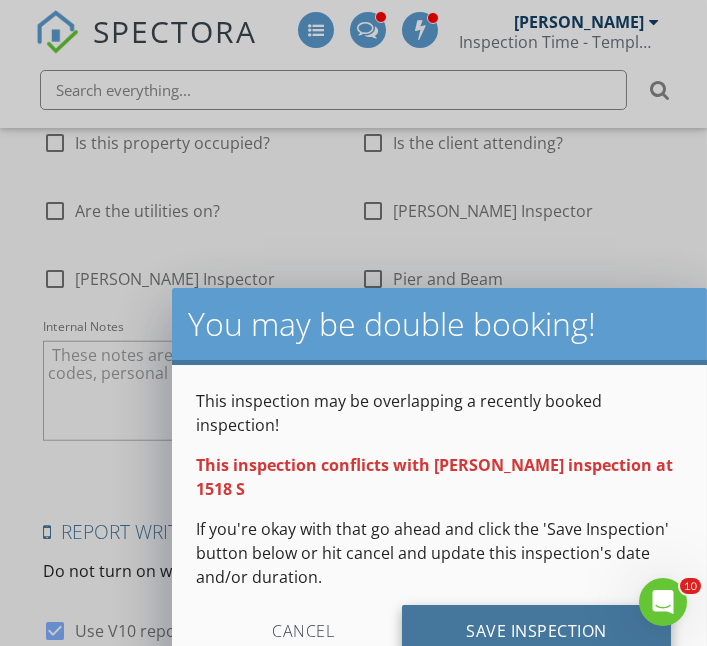 click on "Save Inspection" at bounding box center (536, 632) 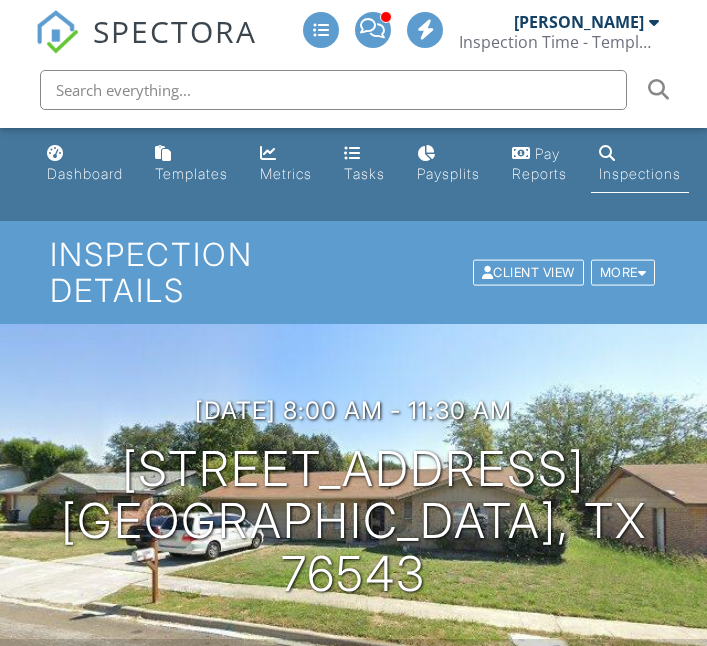 scroll, scrollTop: 1020, scrollLeft: 0, axis: vertical 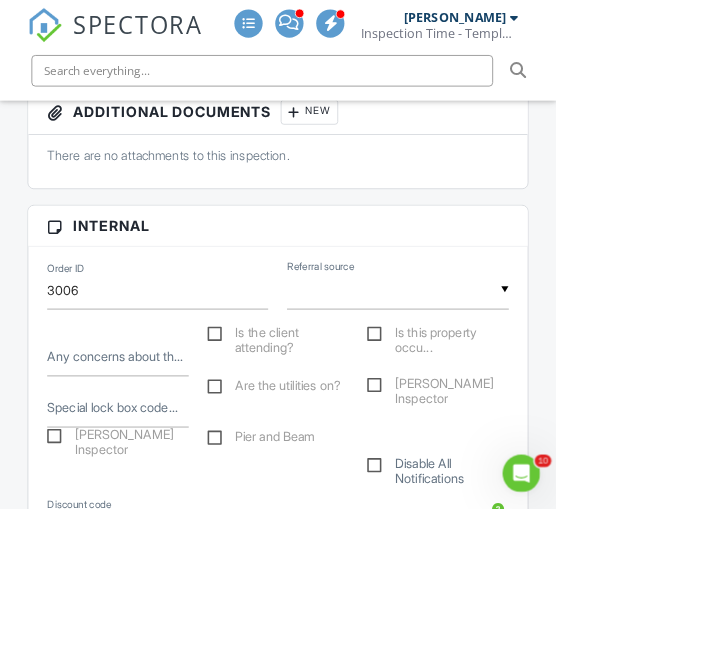 click on "[PERSON_NAME] Inspector" at bounding box center [556, 490] 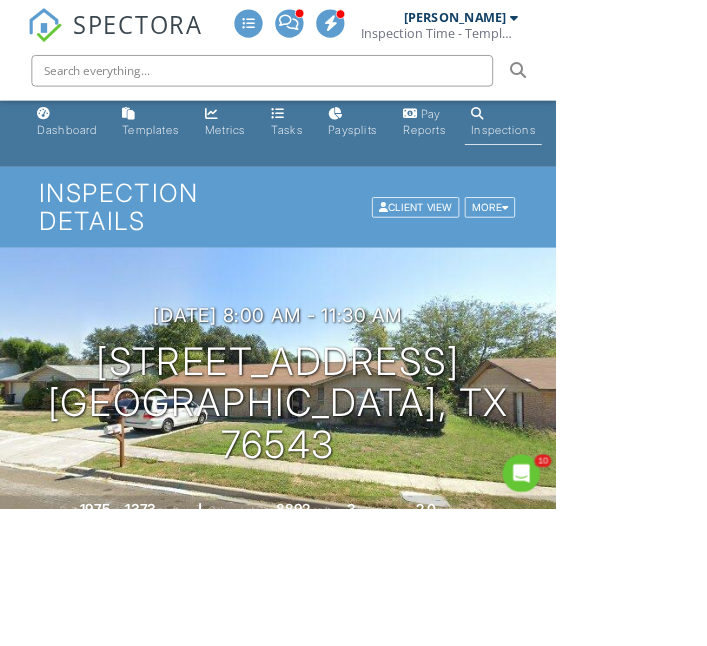scroll, scrollTop: 0, scrollLeft: 0, axis: both 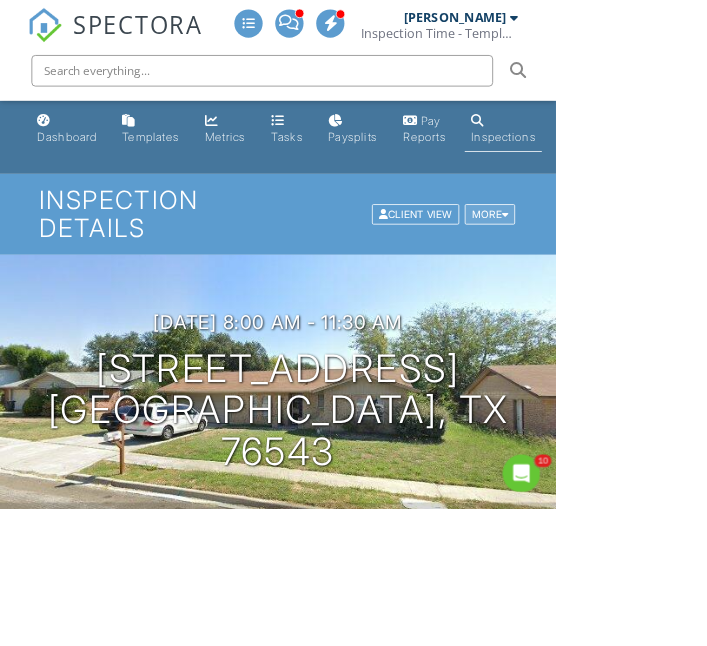 click on "More" at bounding box center (623, 272) 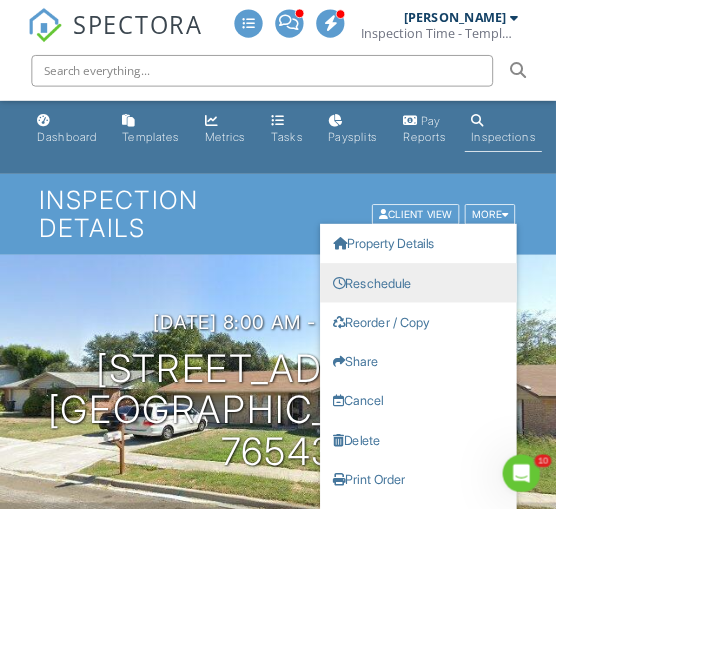 click on "Reschedule" at bounding box center [532, 359] 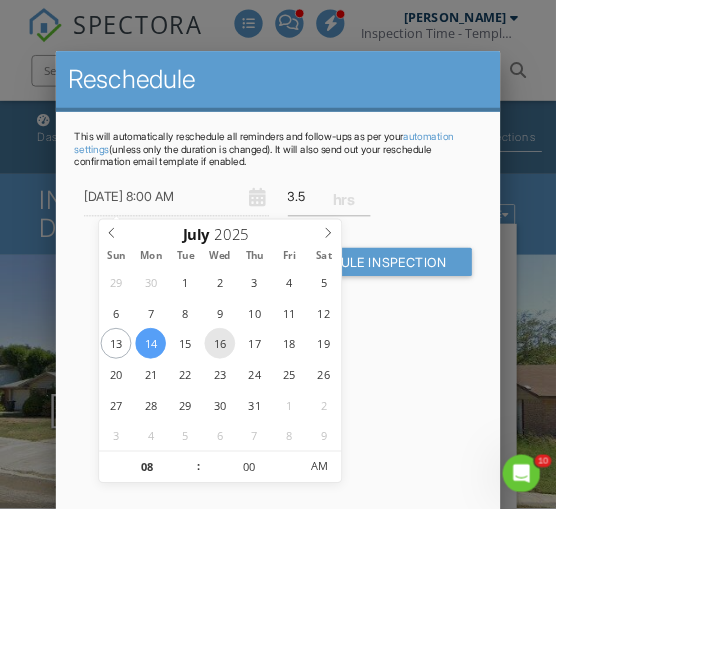 type on "07/16/2025 8:00 AM" 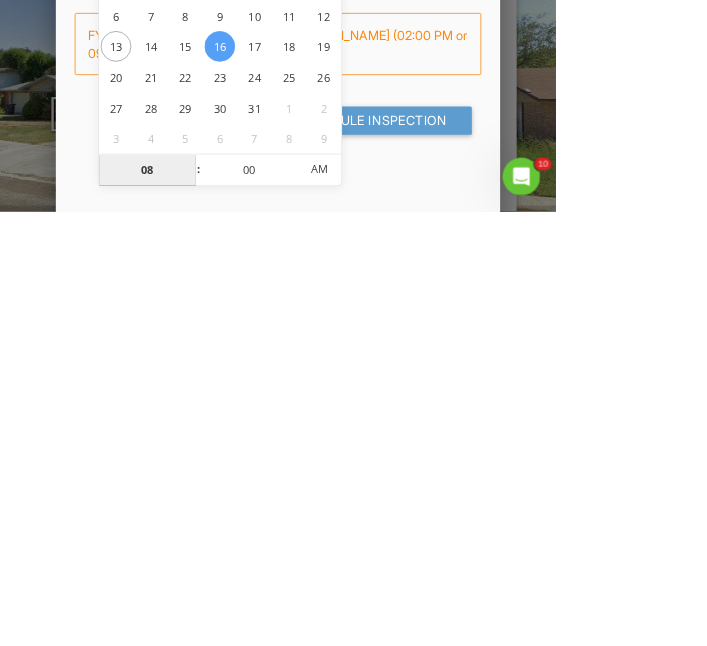 type on "02" 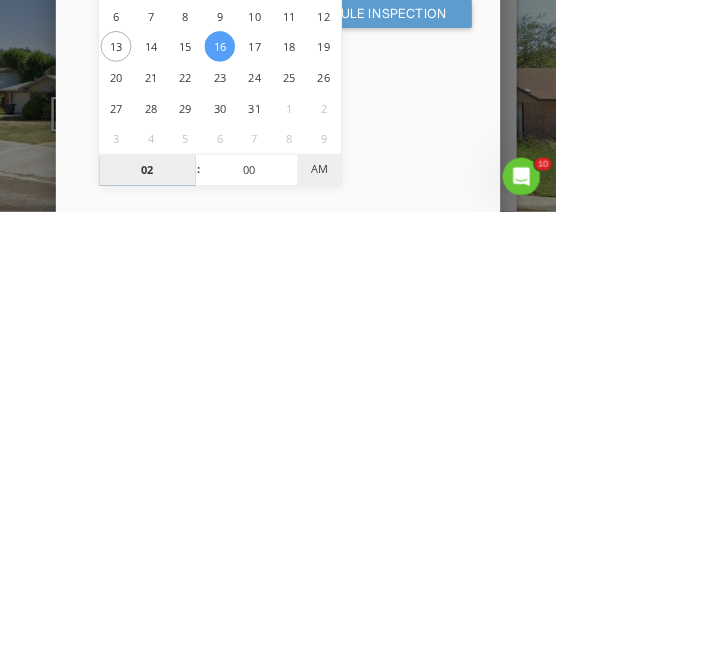 click on "AM" at bounding box center [405, 593] 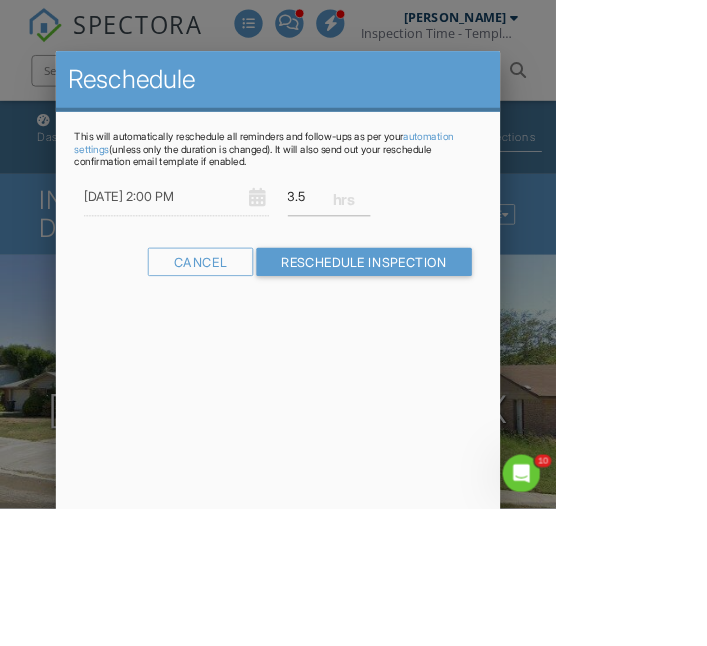 click on "07/16/2025 2:00 PM
3.5
Warning: this date/time is in the past.
WARNING: Conflicts with Kris Cline's inspection at 100 Cottonwood Loop on 07/16/2025  9:00 am - 1:00 pm.
FYI: This is not a regular time slot for Kris Cline (02:00 PM or 09:00 AM on Wednesdays).
Cancel
Reschedule Inspection" at bounding box center (354, 296) 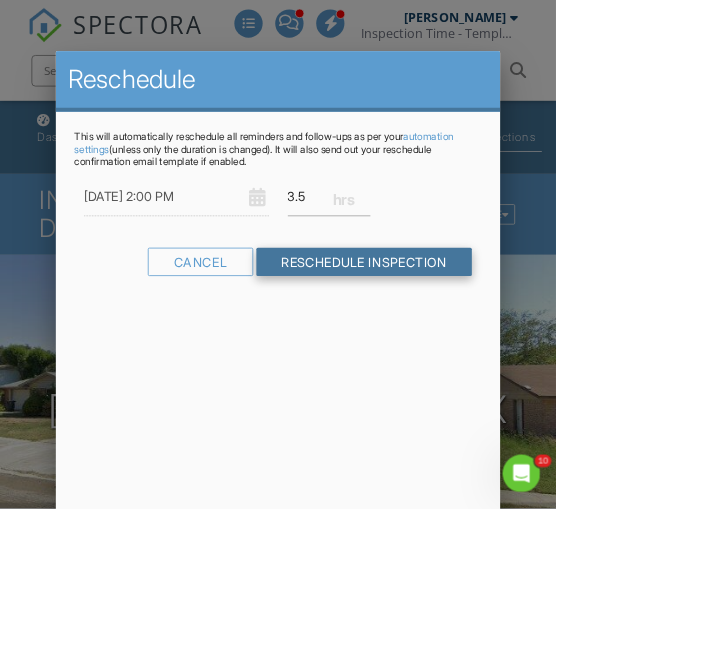 click on "Reschedule Inspection" at bounding box center [463, 333] 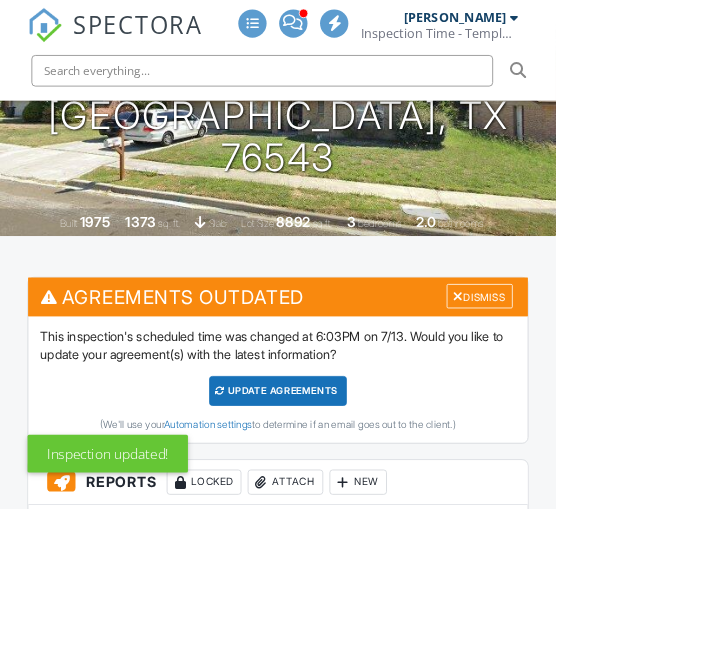 click on "Update Agreements" at bounding box center (353, 497) 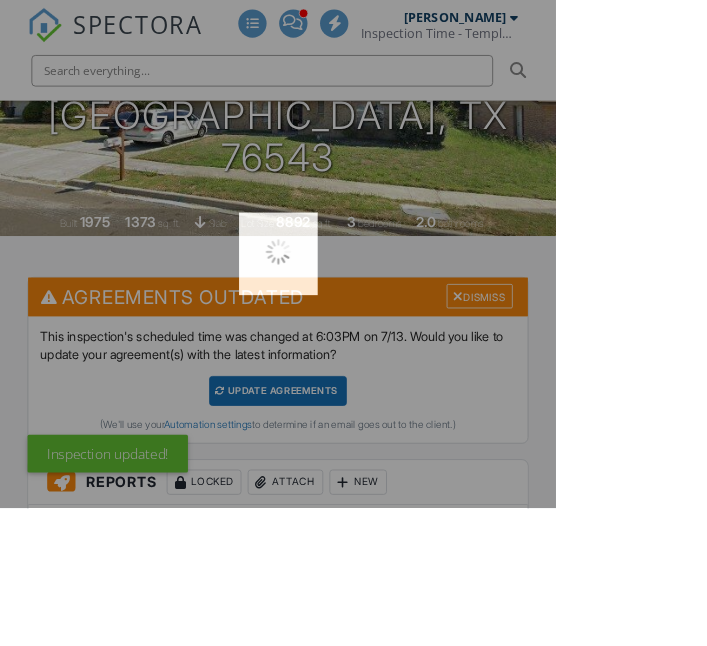 scroll, scrollTop: 374, scrollLeft: 0, axis: vertical 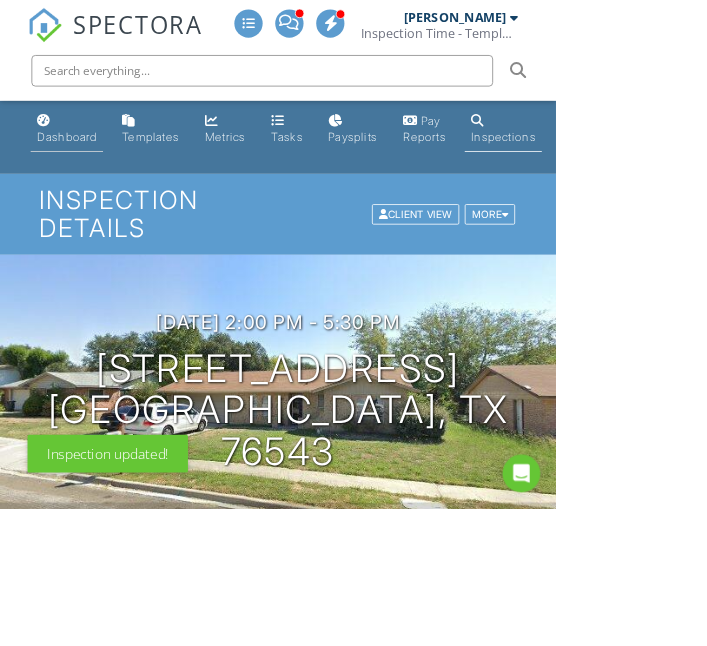 click on "Dashboard" at bounding box center (85, 173) 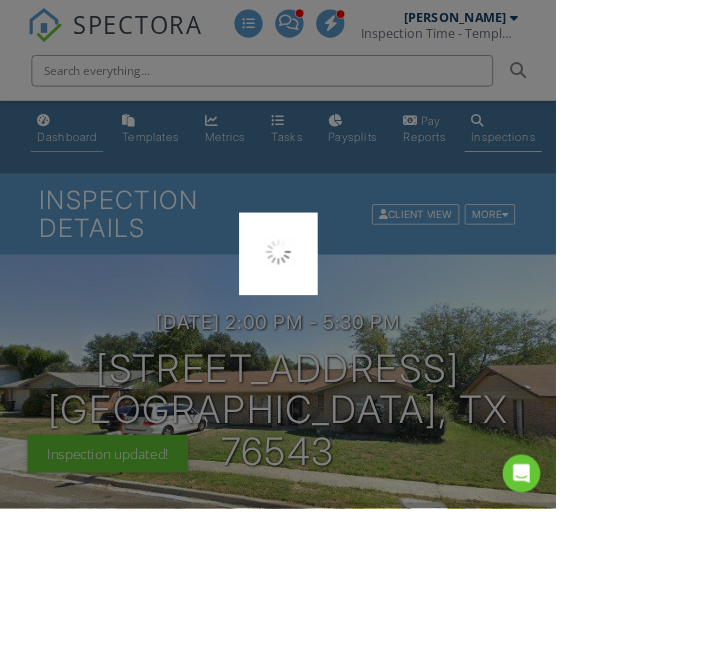 scroll, scrollTop: 0, scrollLeft: 0, axis: both 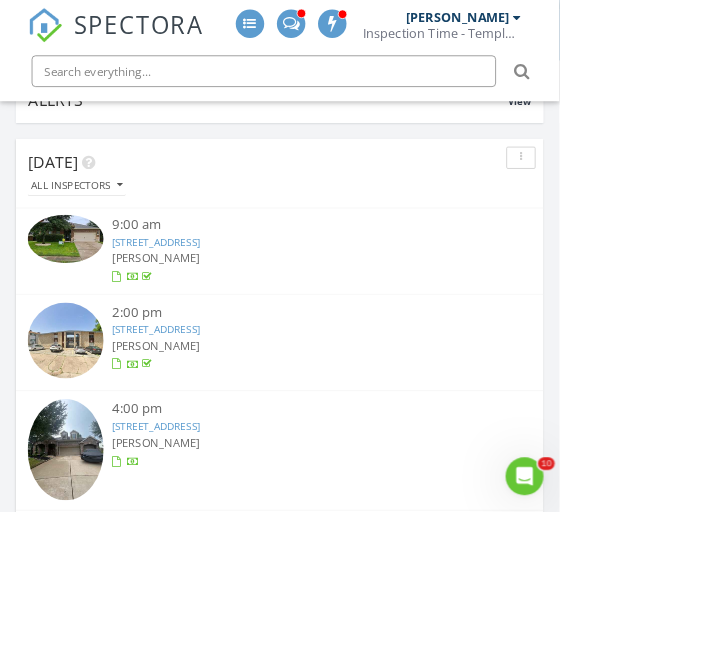 click on "5923 Vinland Shores Court, Spring, TX 77379" at bounding box center (197, 538) 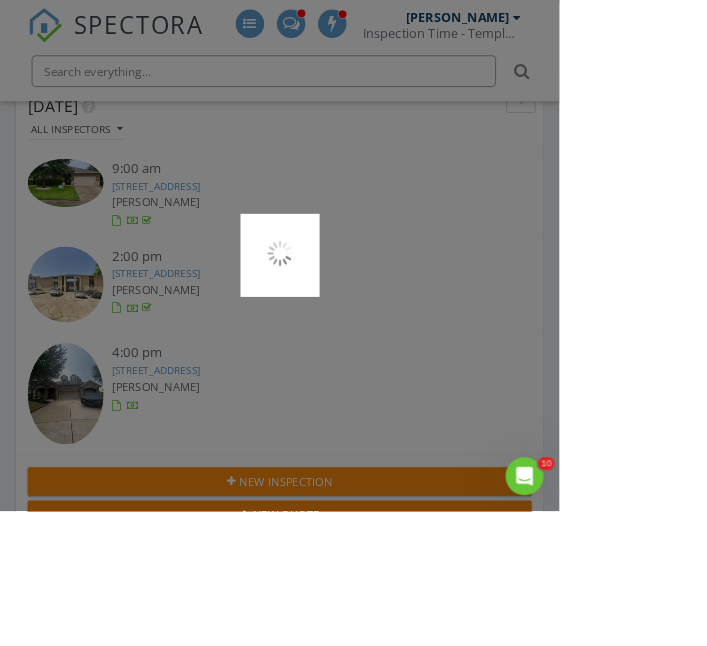 scroll, scrollTop: 330, scrollLeft: 0, axis: vertical 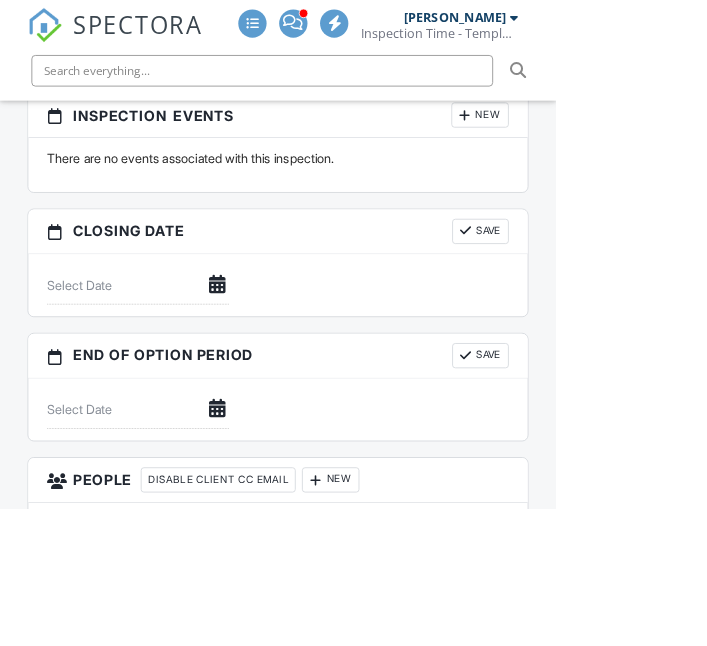 click at bounding box center [631, 670] 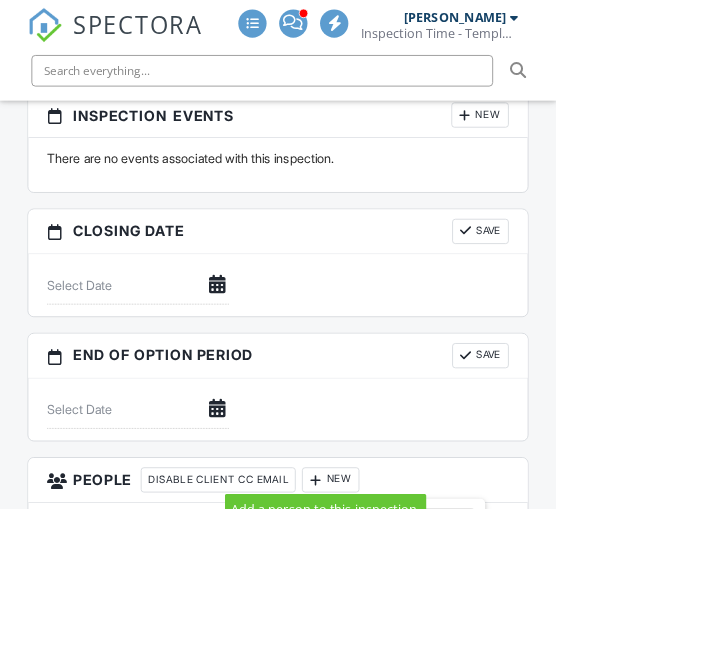 click on "Inspector" at bounding box center (506, 671) 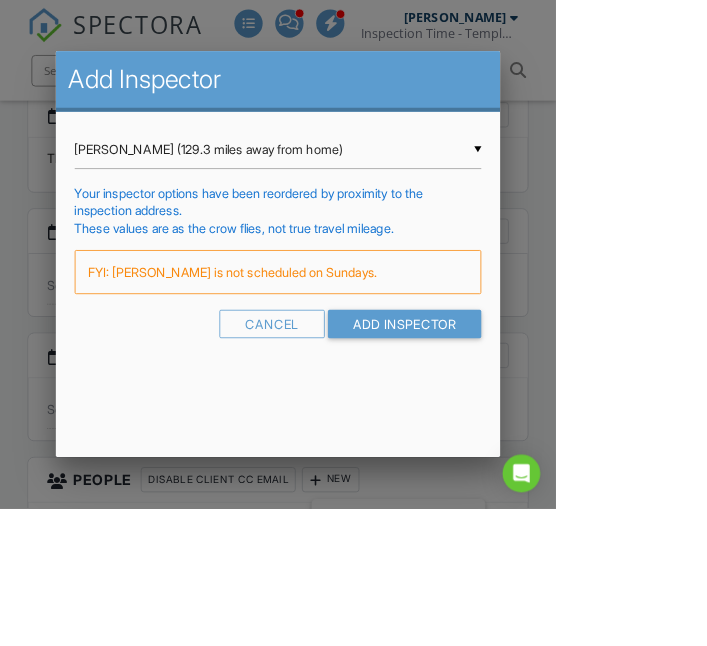 click on "Thanh Duong (129.3 miles away from home)" at bounding box center (354, 190) 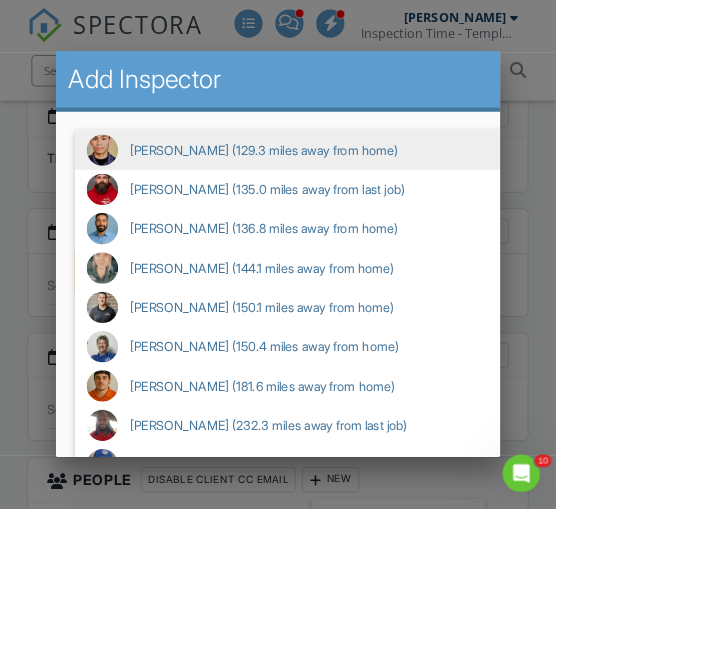 scroll, scrollTop: 0, scrollLeft: 0, axis: both 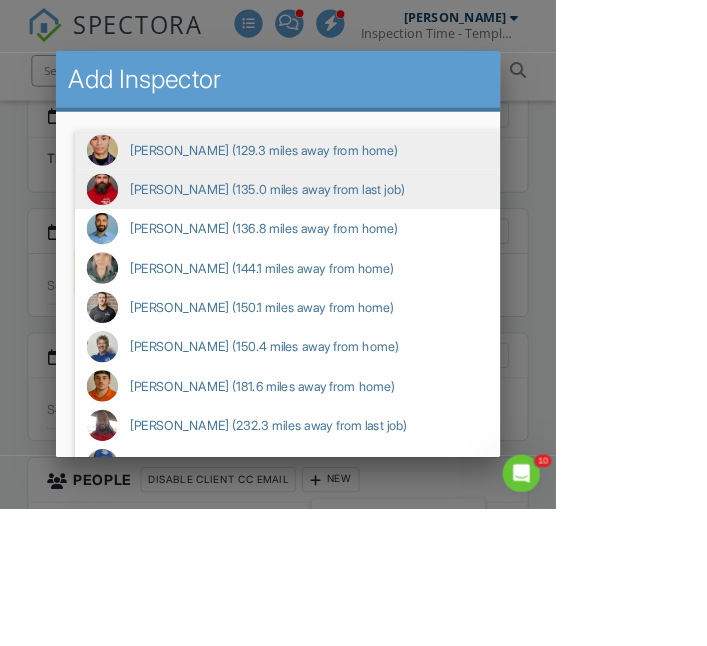 click on "Aaron Davis (135.0 miles away from last job)" at bounding box center [430, 241] 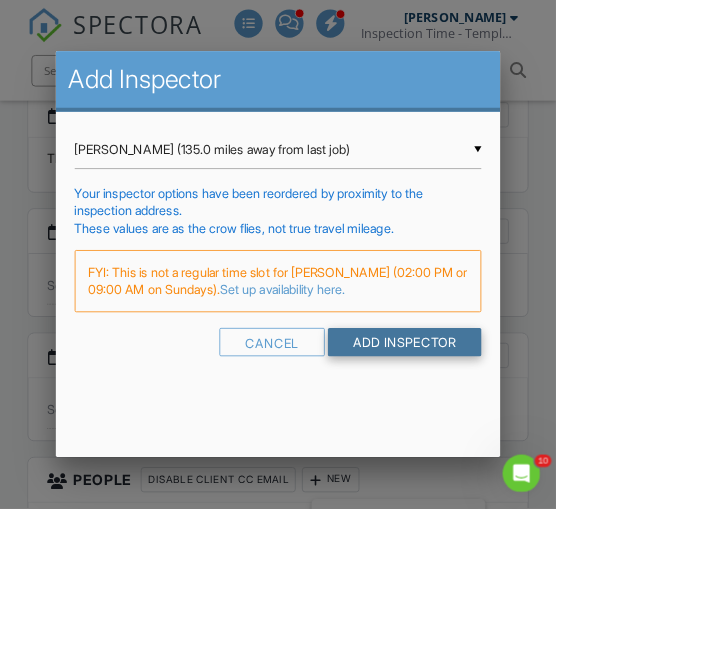 click on "Add Inspector" at bounding box center [515, 435] 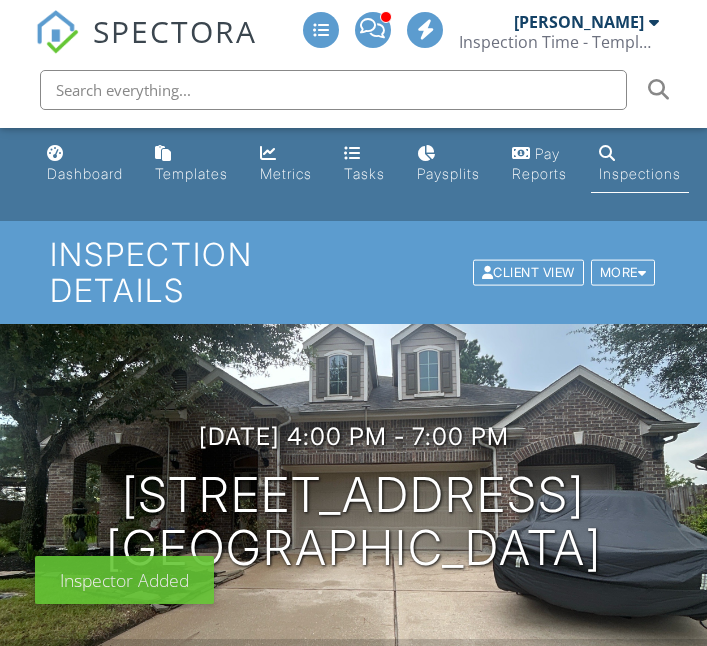 scroll, scrollTop: 0, scrollLeft: 0, axis: both 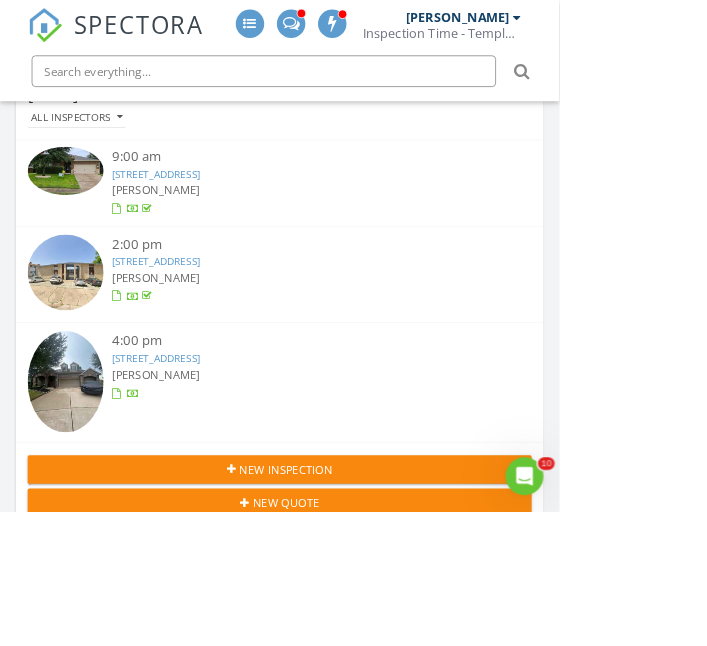 click on "5923 Vinland Shores Court, Spring, TX 77379" at bounding box center [197, 453] 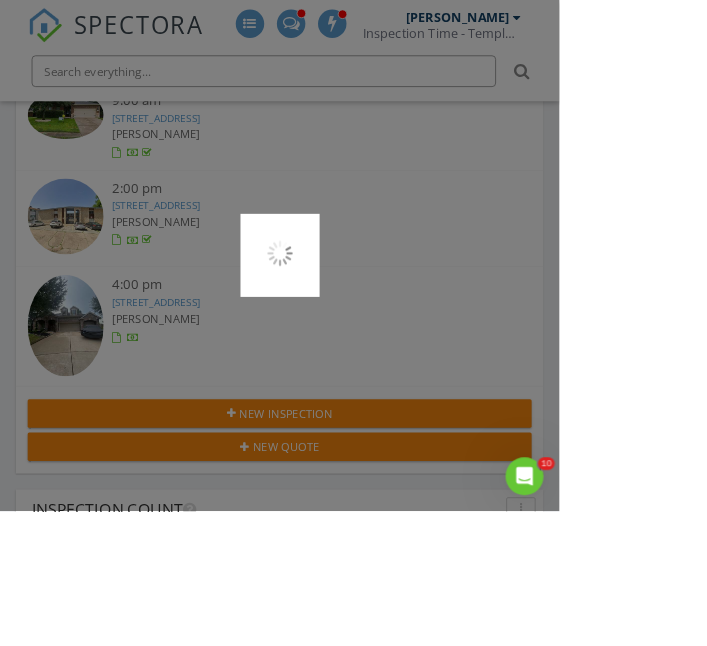 scroll, scrollTop: 416, scrollLeft: 0, axis: vertical 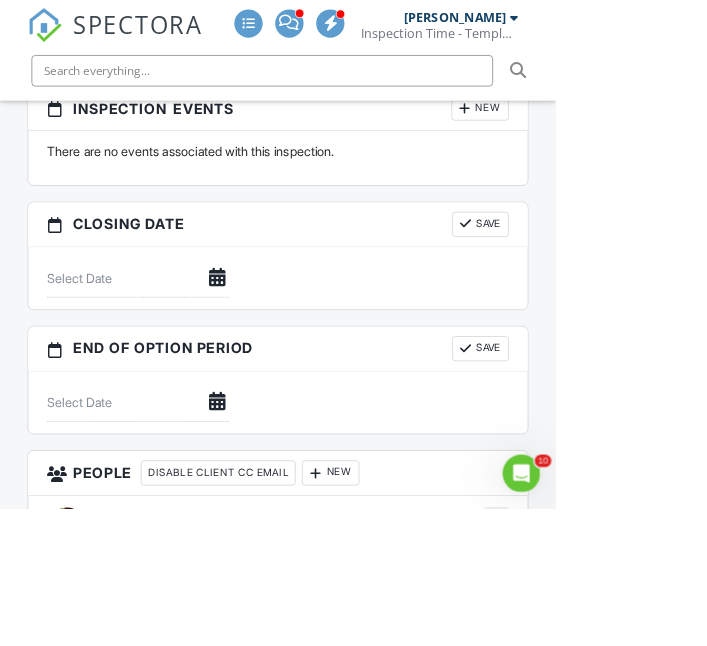 click at bounding box center [631, 769] 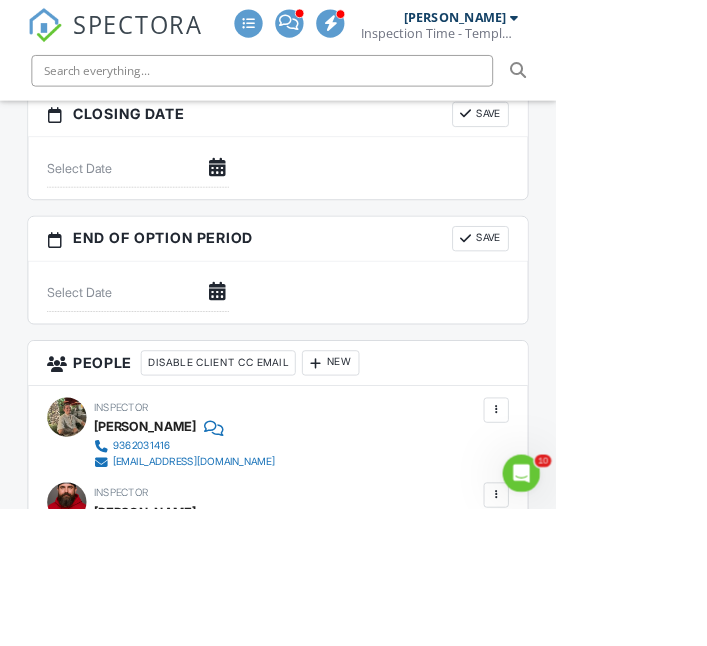 scroll, scrollTop: 2275, scrollLeft: 0, axis: vertical 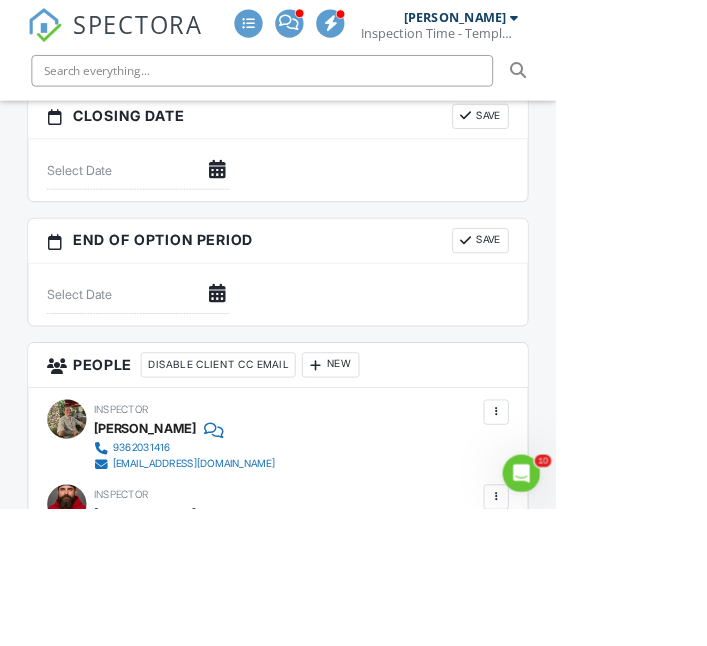 click on "Remove" at bounding box center (533, 843) 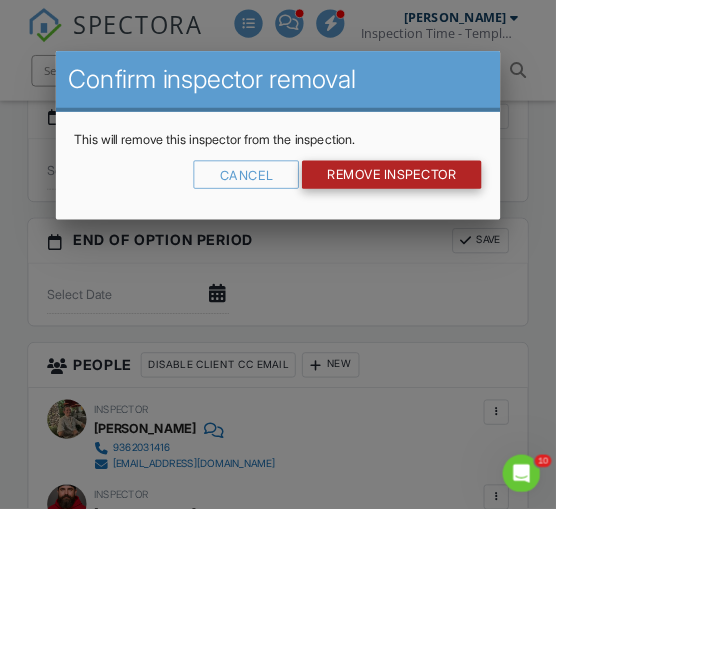 click on "Remove Inspector" at bounding box center (498, 222) 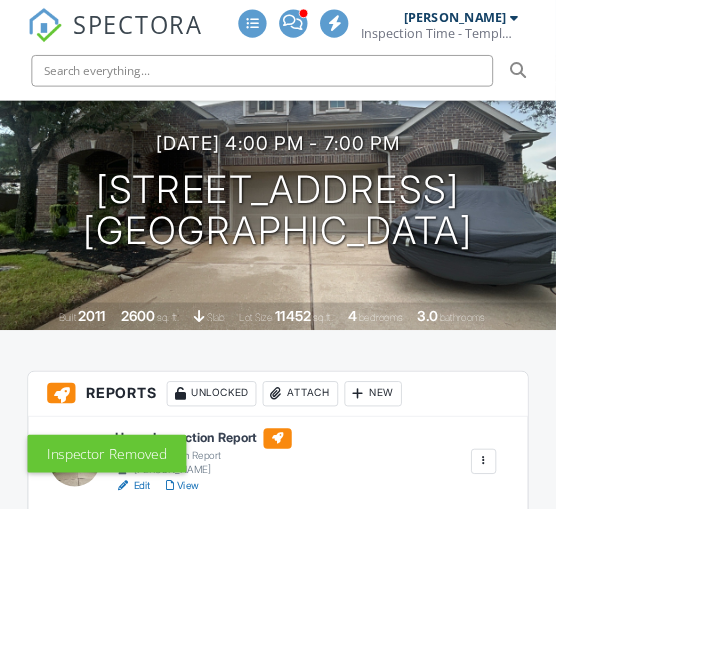 scroll, scrollTop: 472, scrollLeft: 0, axis: vertical 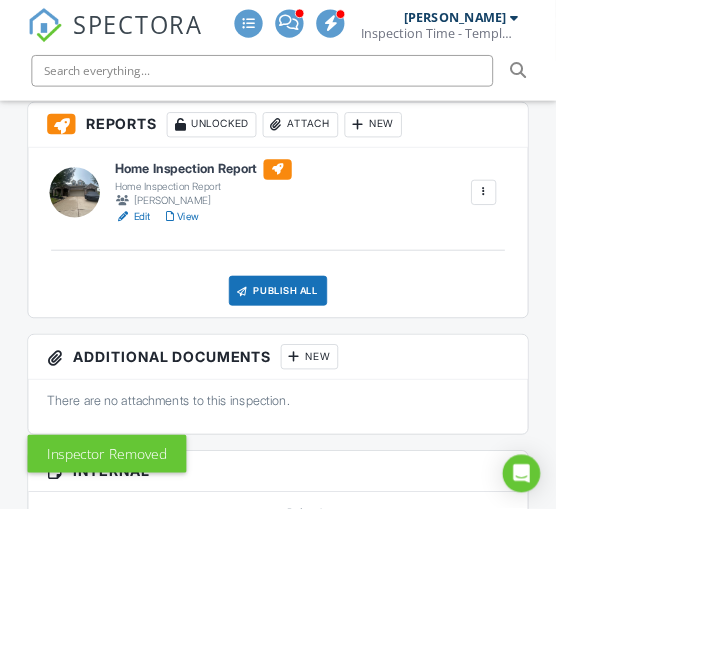 click on "Publish All" at bounding box center [353, 370] 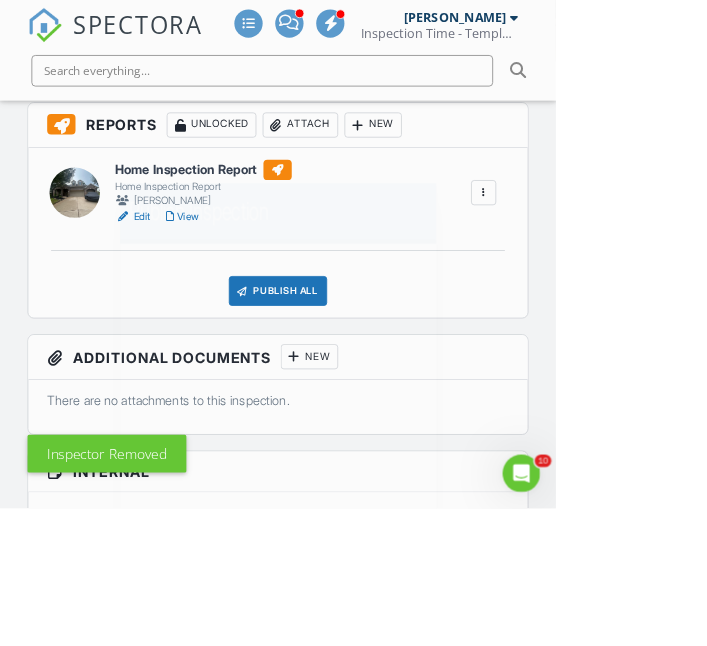scroll, scrollTop: 0, scrollLeft: 0, axis: both 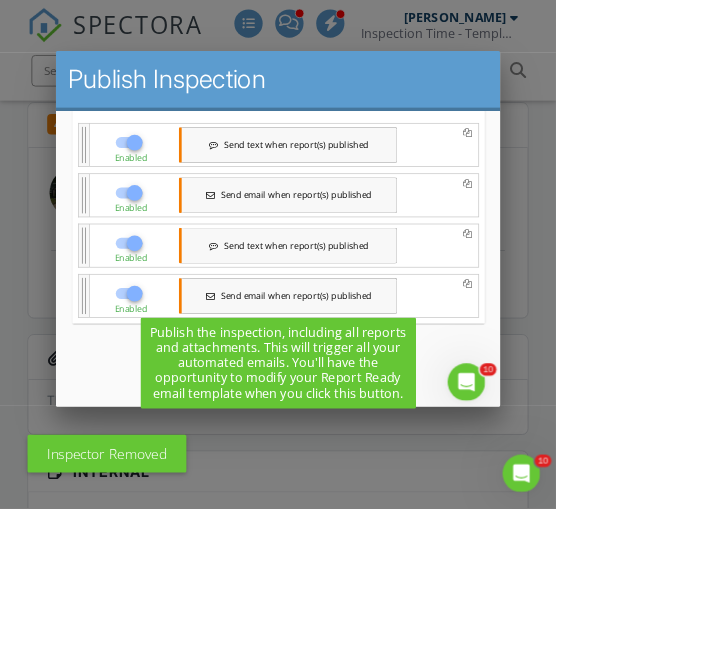 click on "Save & Publish" at bounding box center [338, 422] 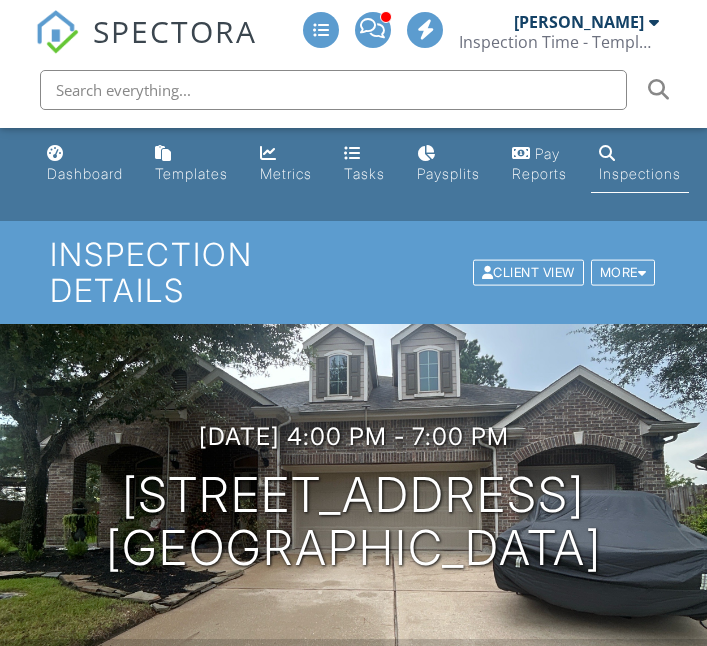 scroll, scrollTop: 0, scrollLeft: 0, axis: both 